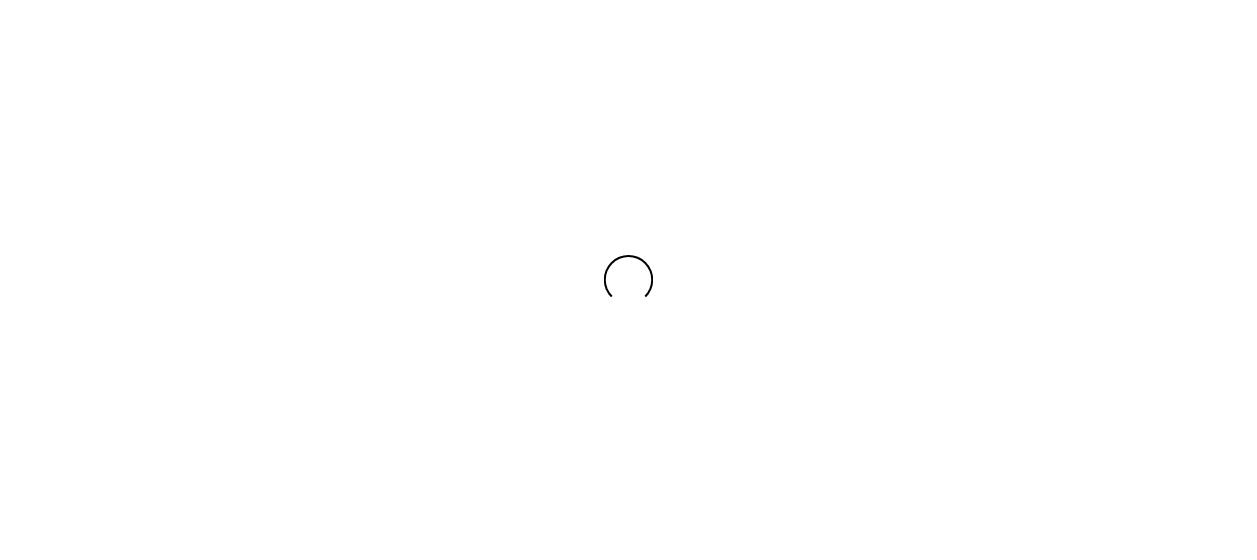 scroll, scrollTop: 0, scrollLeft: 0, axis: both 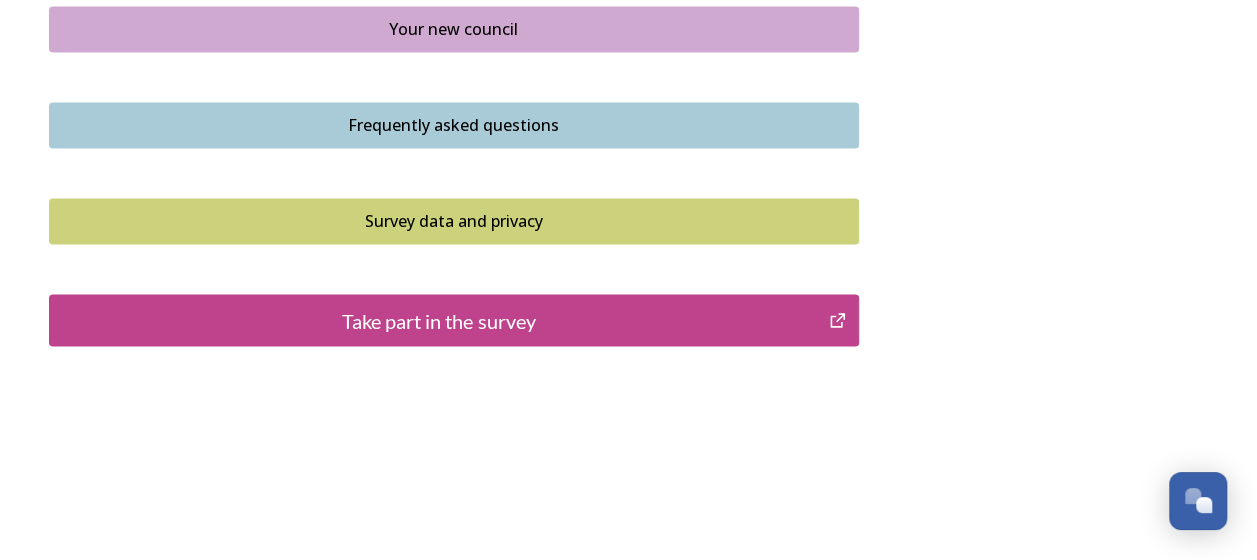click on "Take part in the survey" at bounding box center (439, 320) 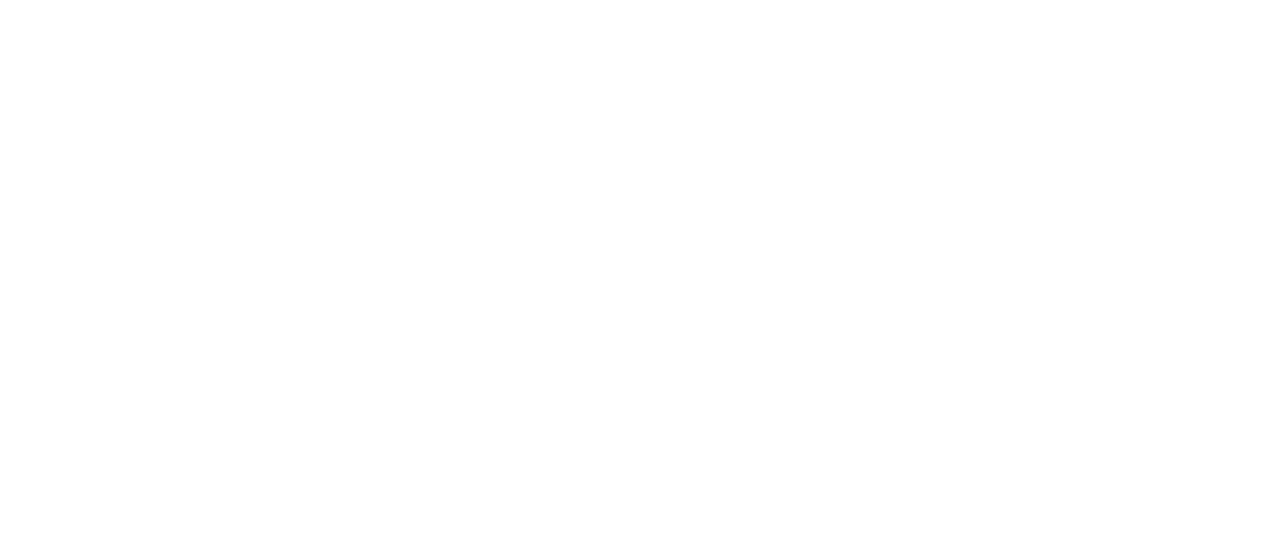 scroll, scrollTop: 0, scrollLeft: 0, axis: both 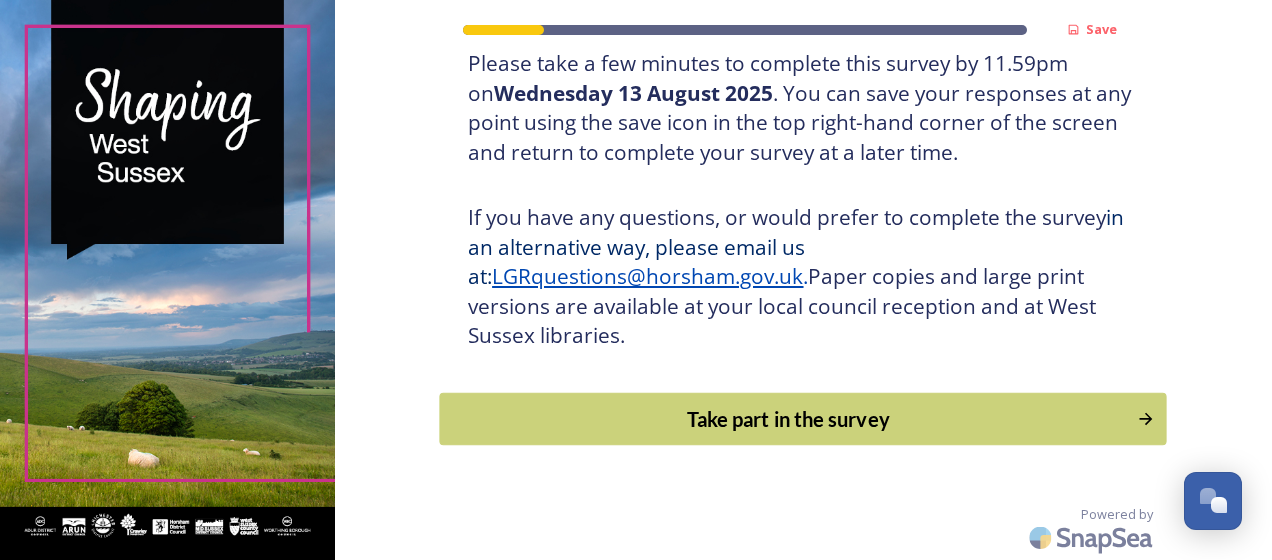 click on "Take part in the survey" at bounding box center [789, 419] 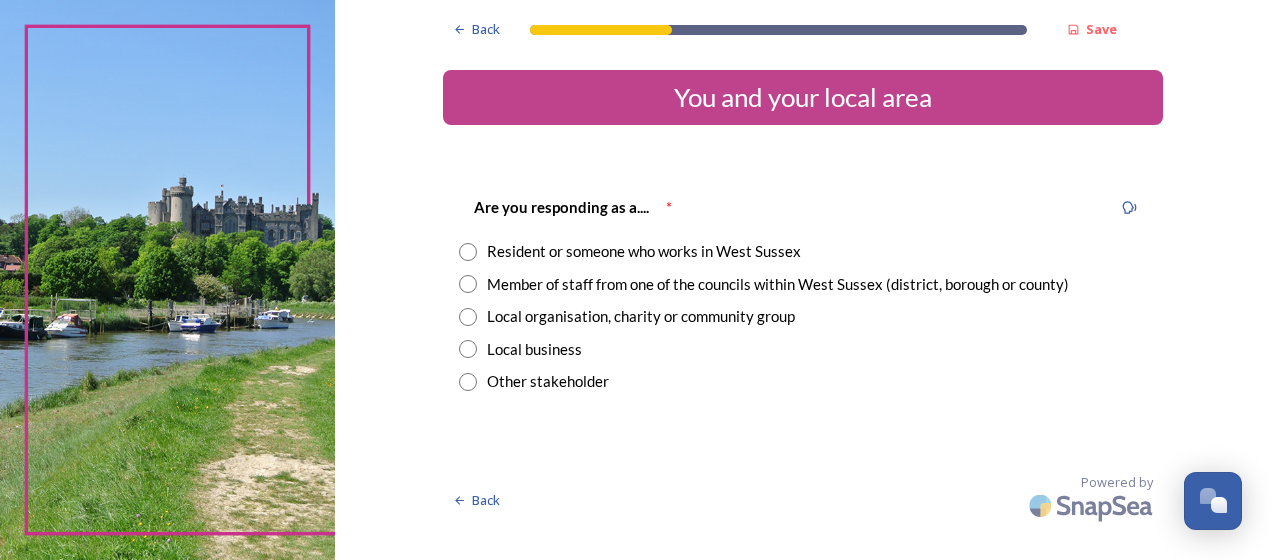 click at bounding box center (468, 252) 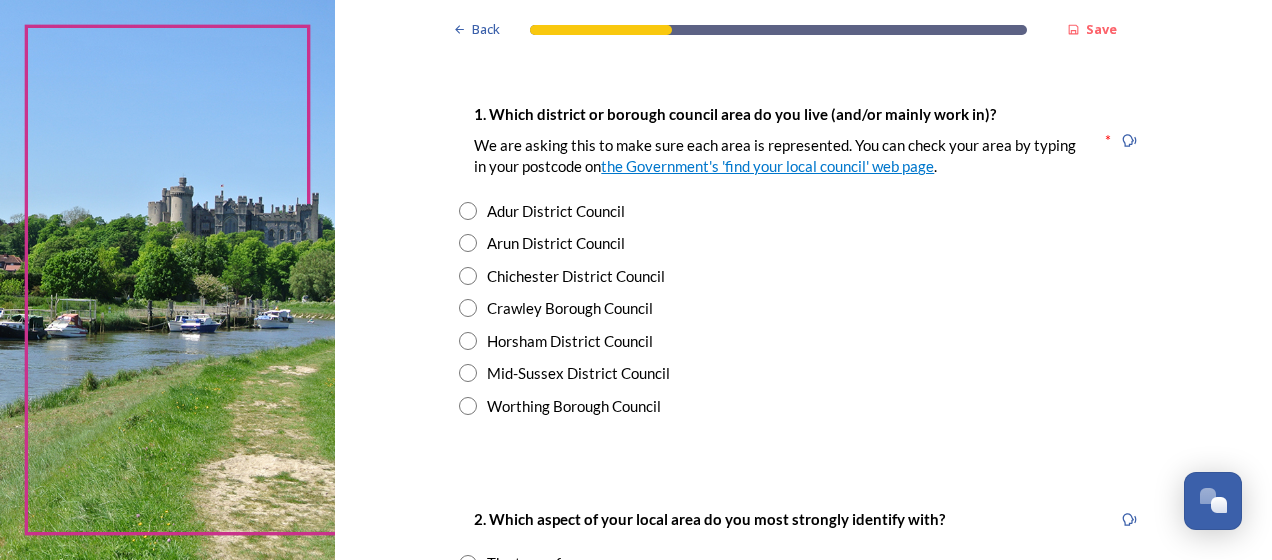 scroll, scrollTop: 400, scrollLeft: 0, axis: vertical 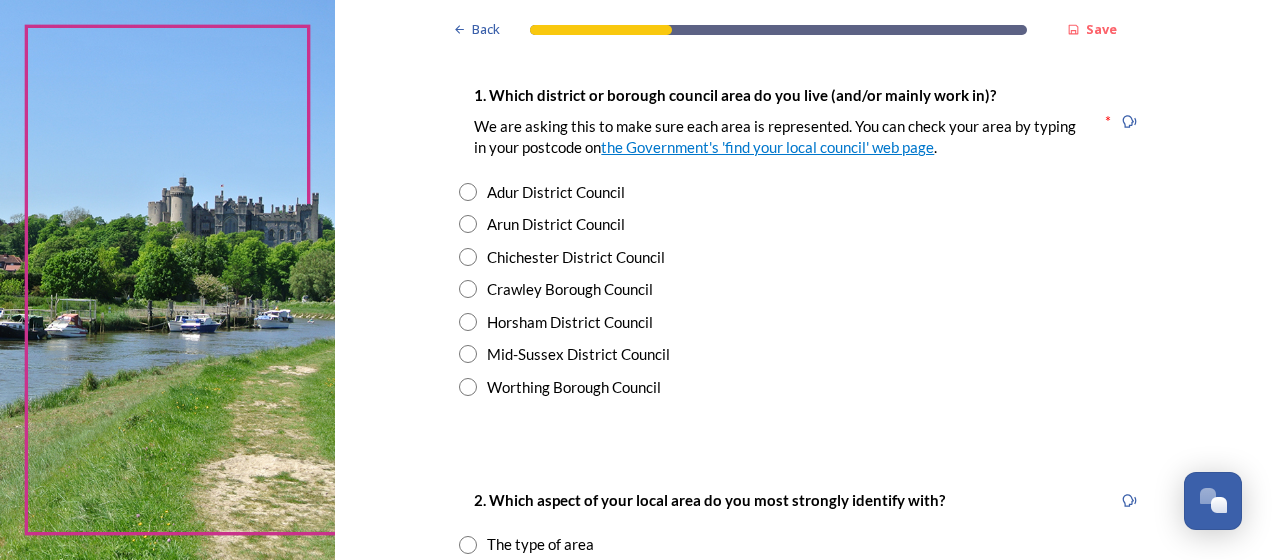 click at bounding box center [468, 289] 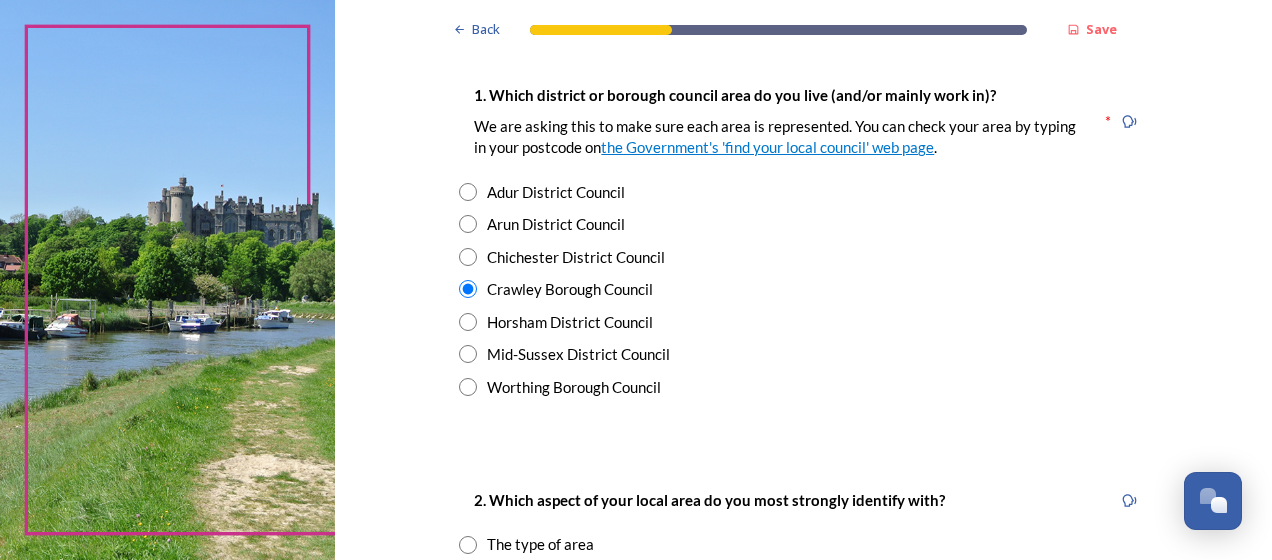 click at bounding box center (468, 322) 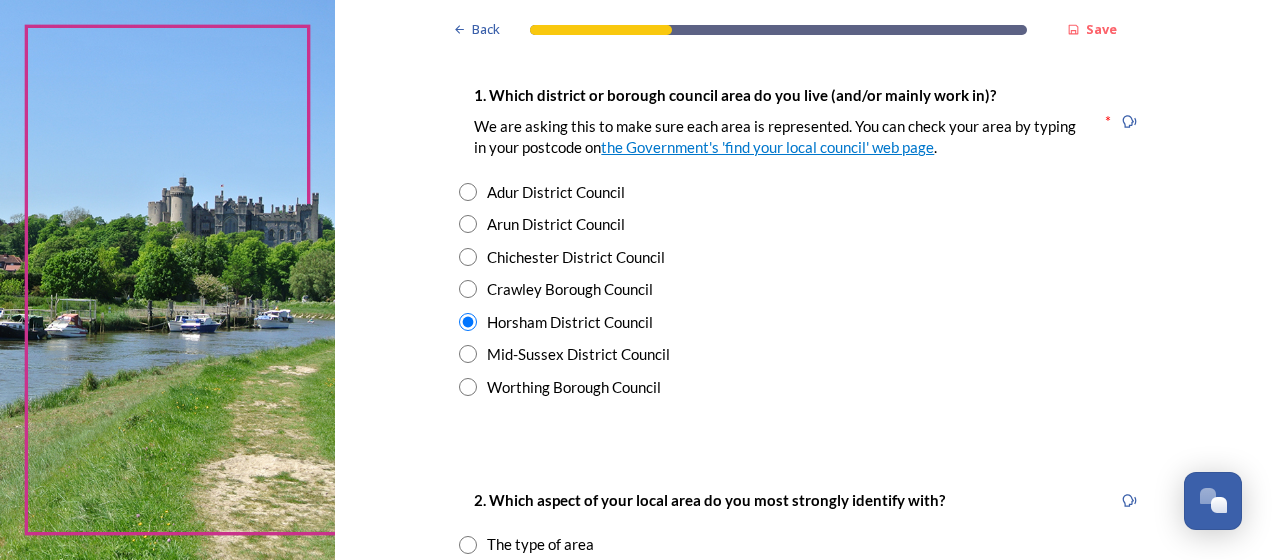 click at bounding box center [468, 354] 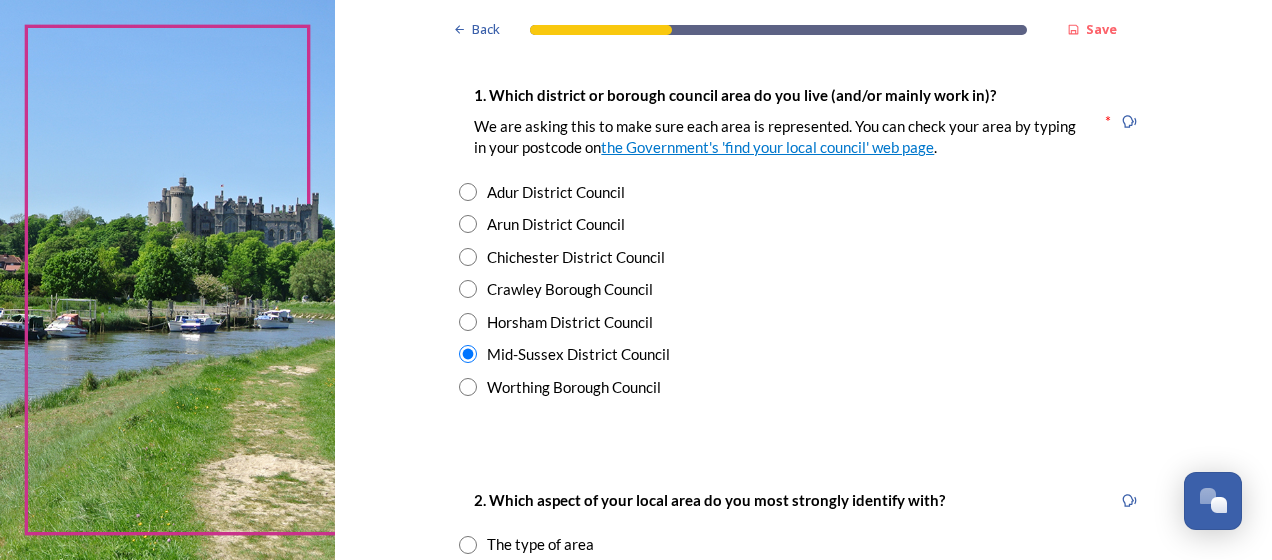click at bounding box center [468, 387] 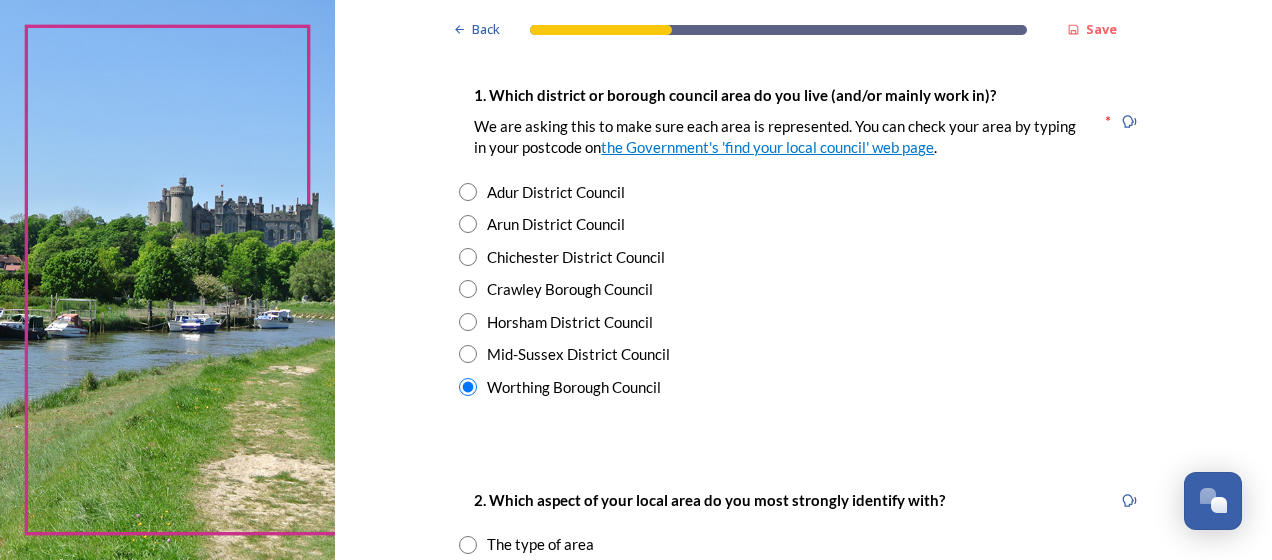click at bounding box center [468, 192] 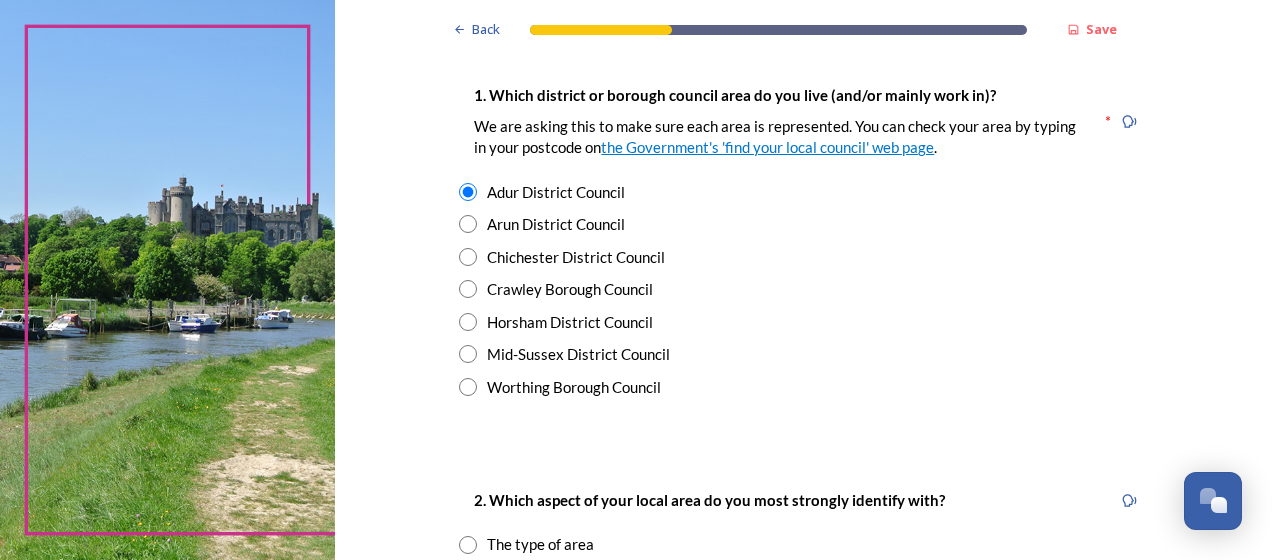 click at bounding box center (468, 224) 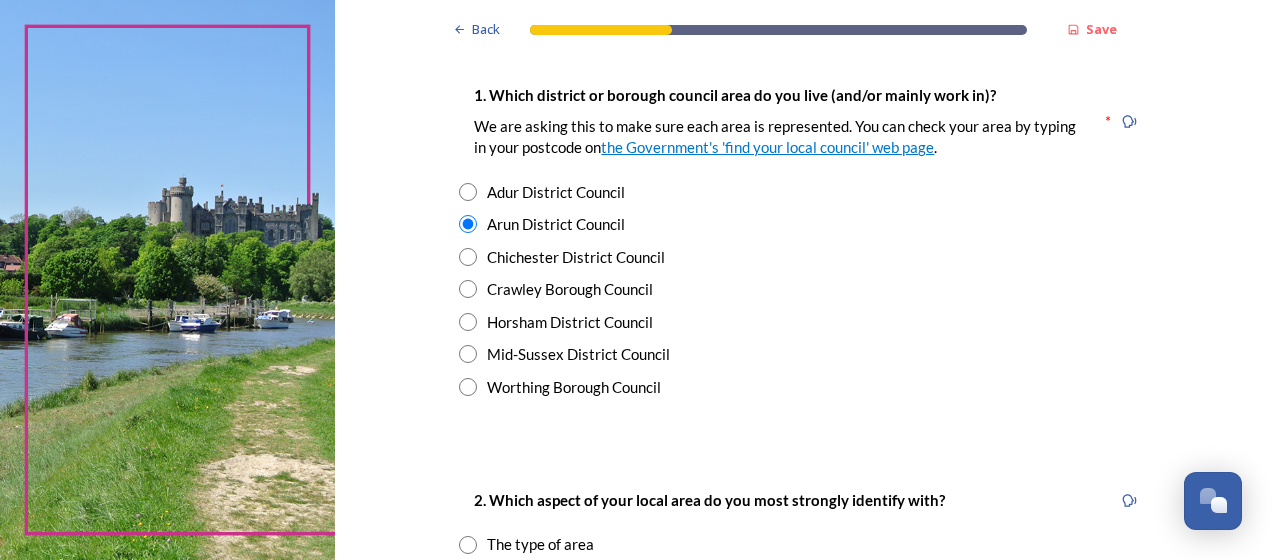 click at bounding box center (468, 257) 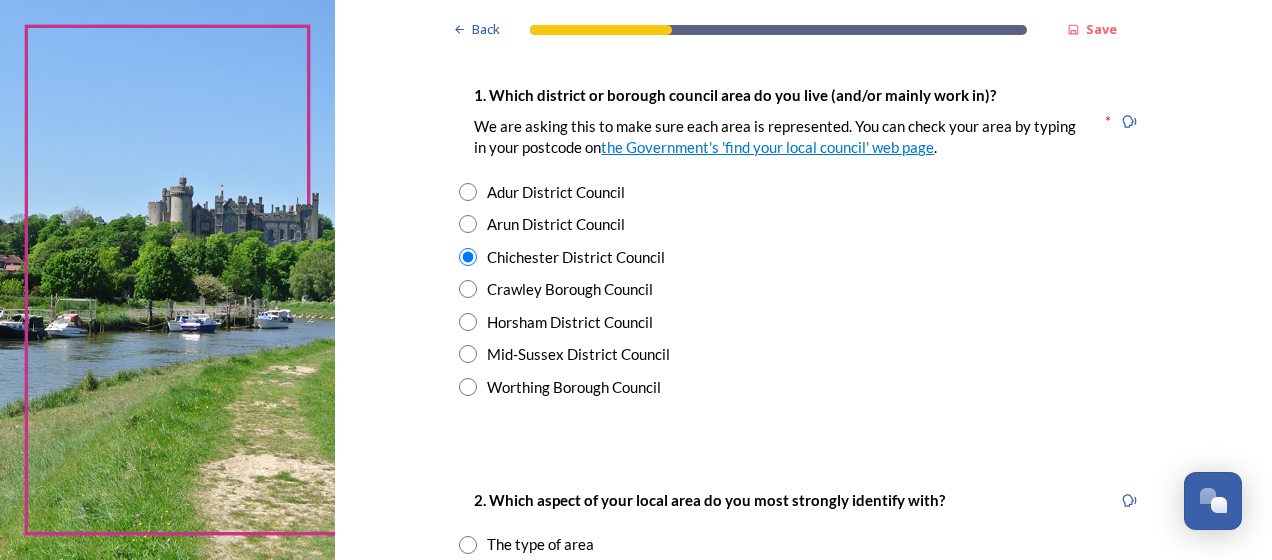 click at bounding box center [468, 289] 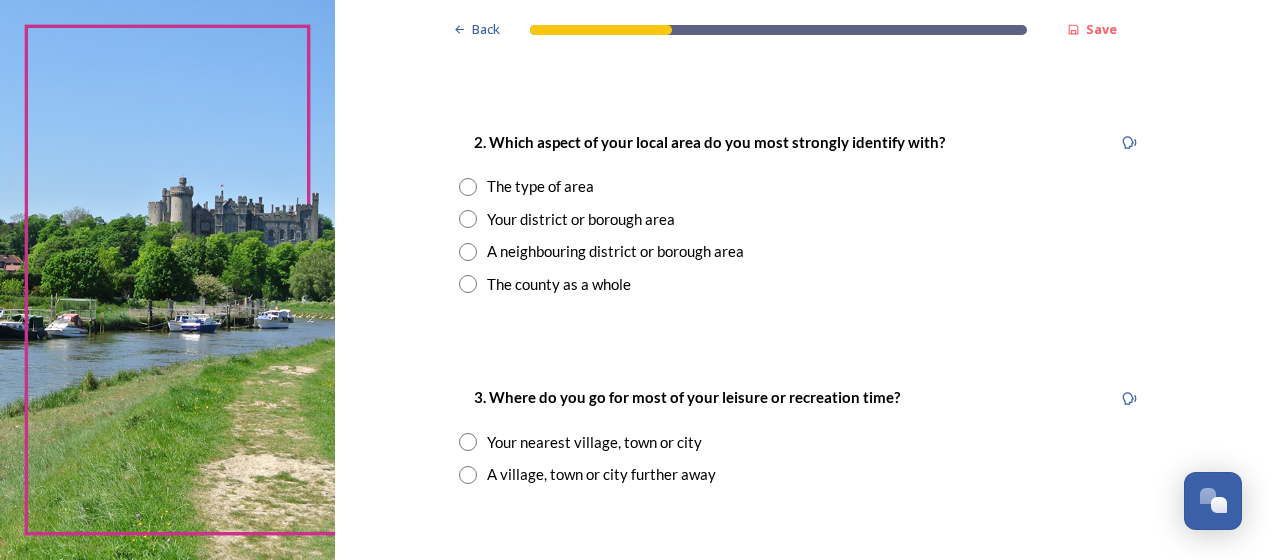 scroll, scrollTop: 760, scrollLeft: 0, axis: vertical 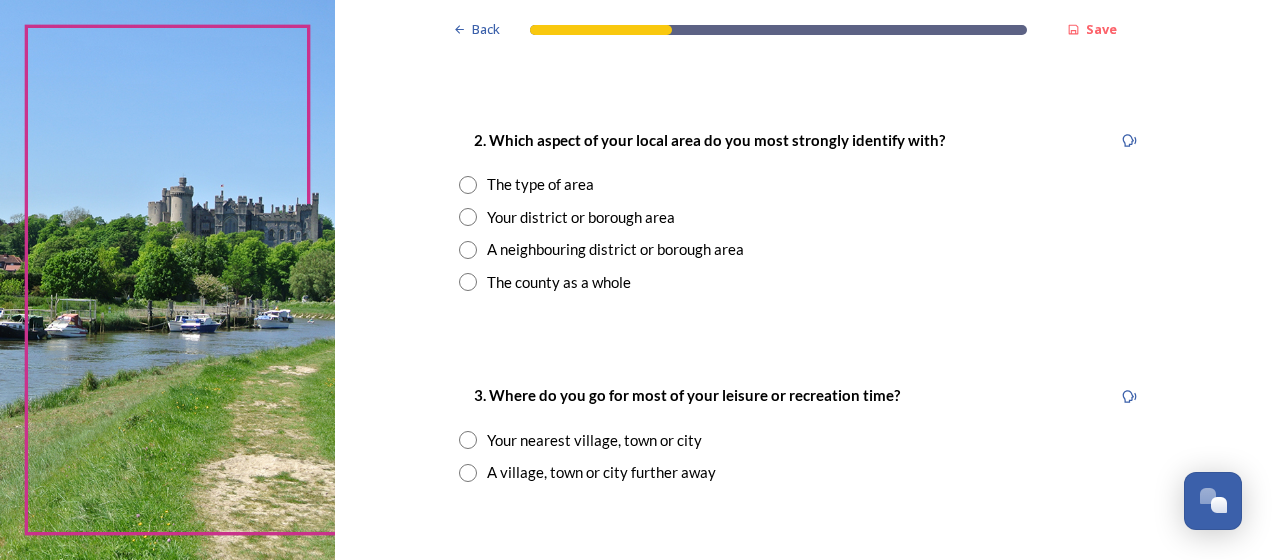 click at bounding box center [468, 185] 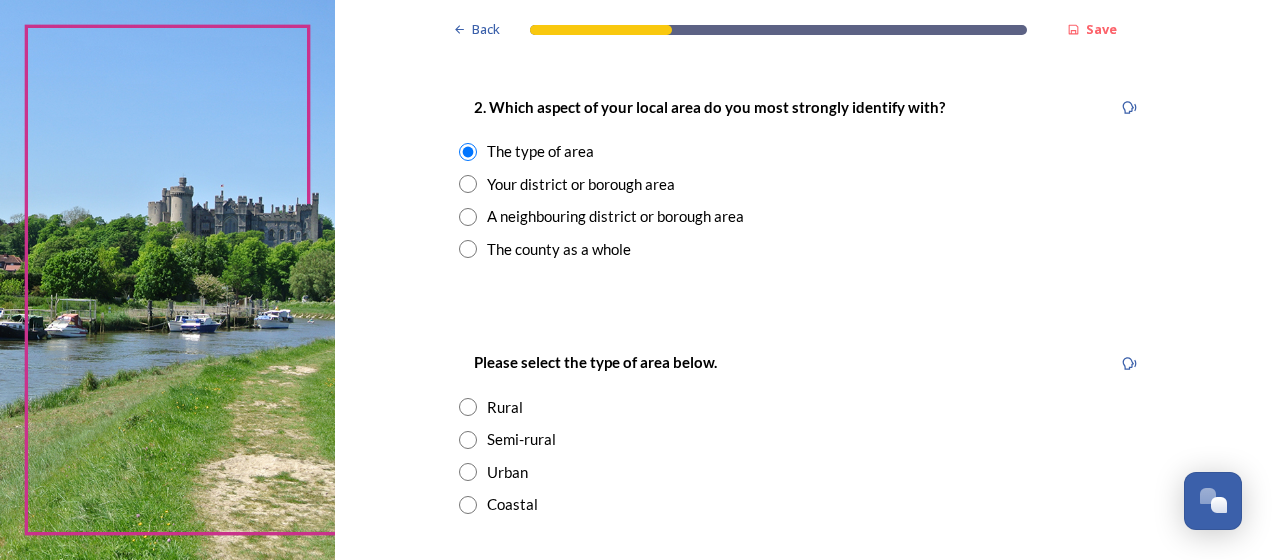 scroll, scrollTop: 790, scrollLeft: 0, axis: vertical 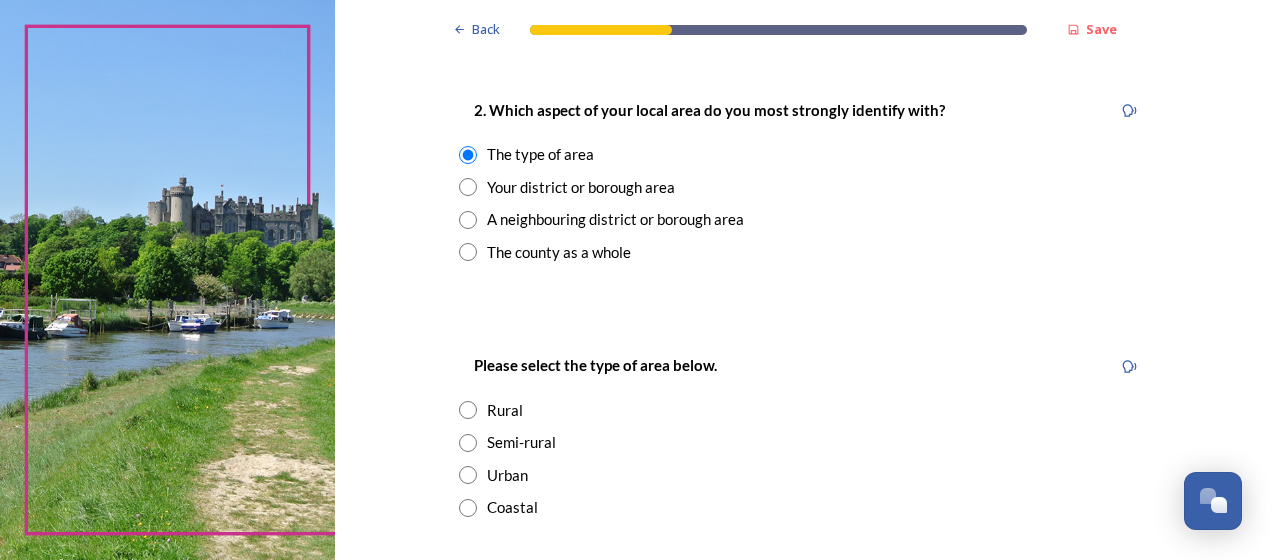 click on "Back Save You and your local area Are you responding as a.... * Resident or someone who works in [STATE] Member of staff from one of the councils within [STATE] (district, borough or county) Local organisation, charity or community group Local business Other stakeholder 1. Which district or borough council area do you live (and/or mainly work in)? We are asking this to make sure each area is represented. You can check your area by typing in your postcode on  the Government's 'find your local council' web page . * Adur District Council Arun District Council Chichester District Council [CITY] Borough Council Horsham District Council Mid-Sussex District Council Worthing Borough Council 2. Which aspect of your local area do you most strongly identify with? The type of area Your district or borough area A neighbouring district or borough area The county as a whole Please select the type of area below. Rural Semi-rural Urban Coastal 3. Where do you go for most of your leisure or recreation time? 1000" at bounding box center (803, 515) 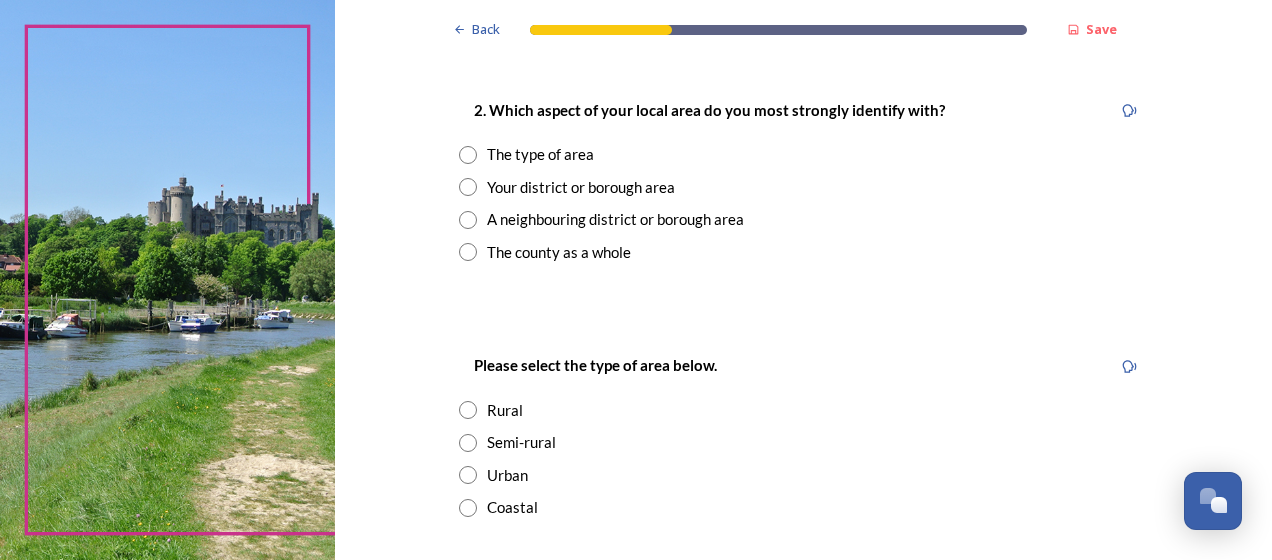 radio on "true" 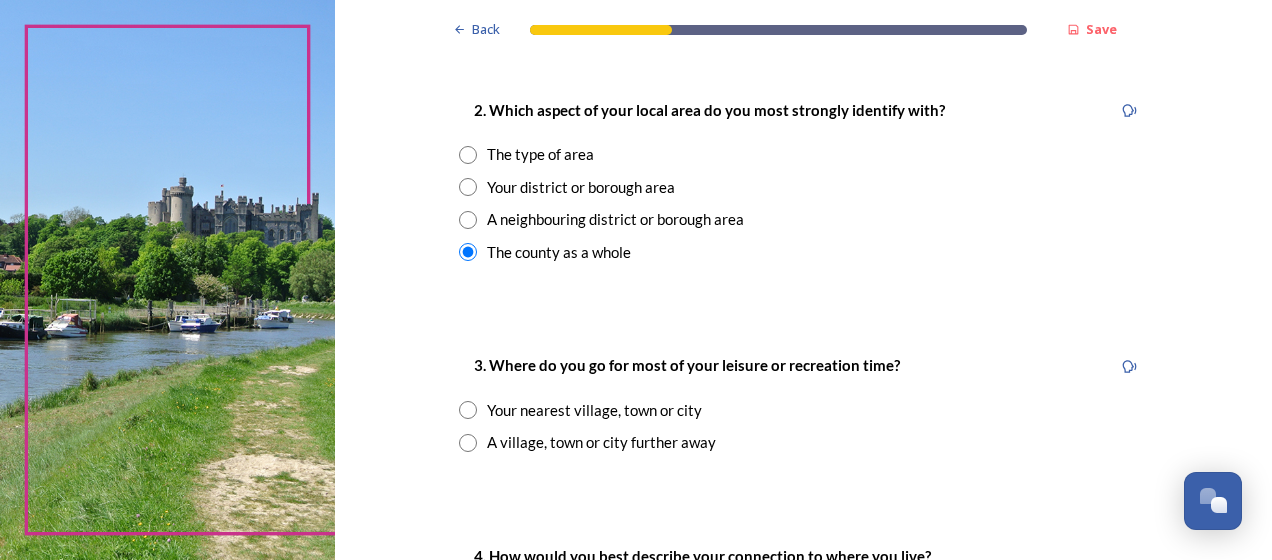 click at bounding box center [468, 155] 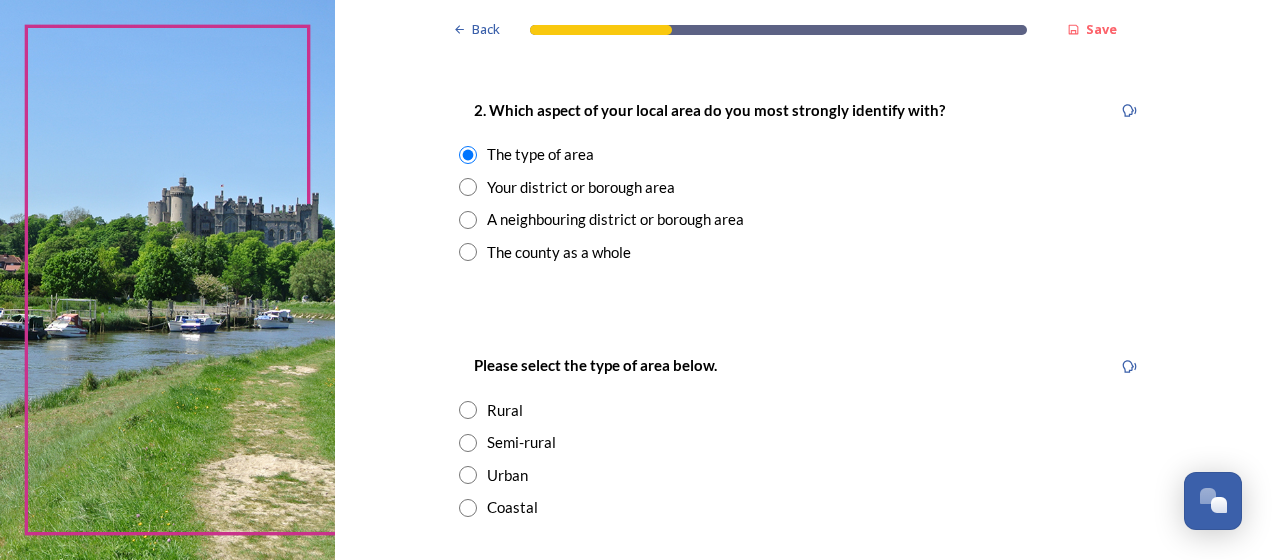 click at bounding box center (468, 443) 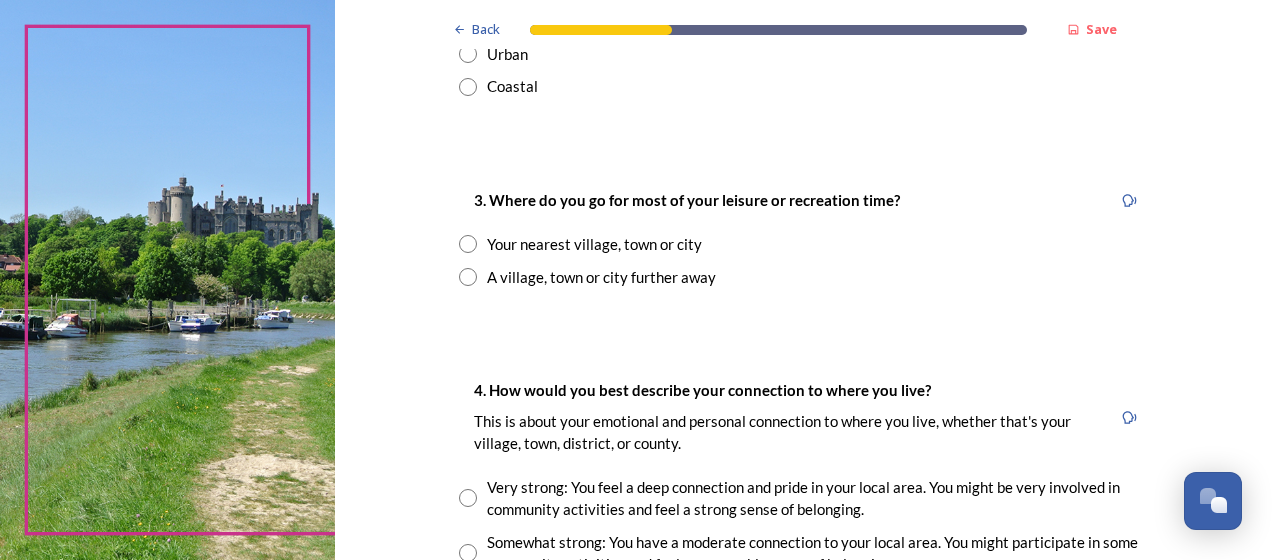 scroll, scrollTop: 1230, scrollLeft: 0, axis: vertical 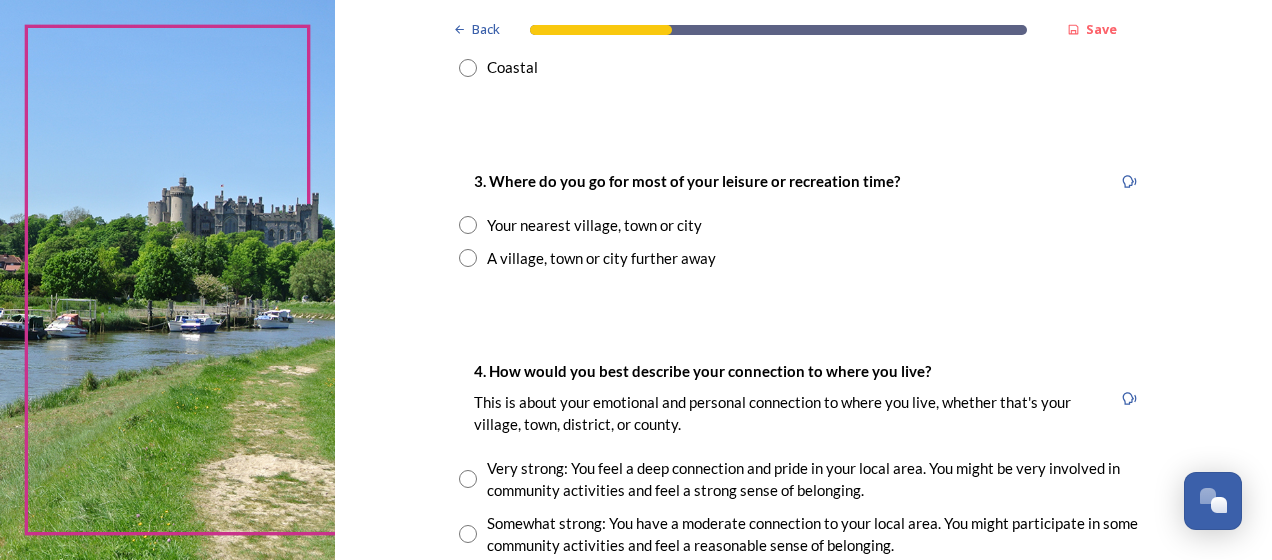 click at bounding box center (468, 225) 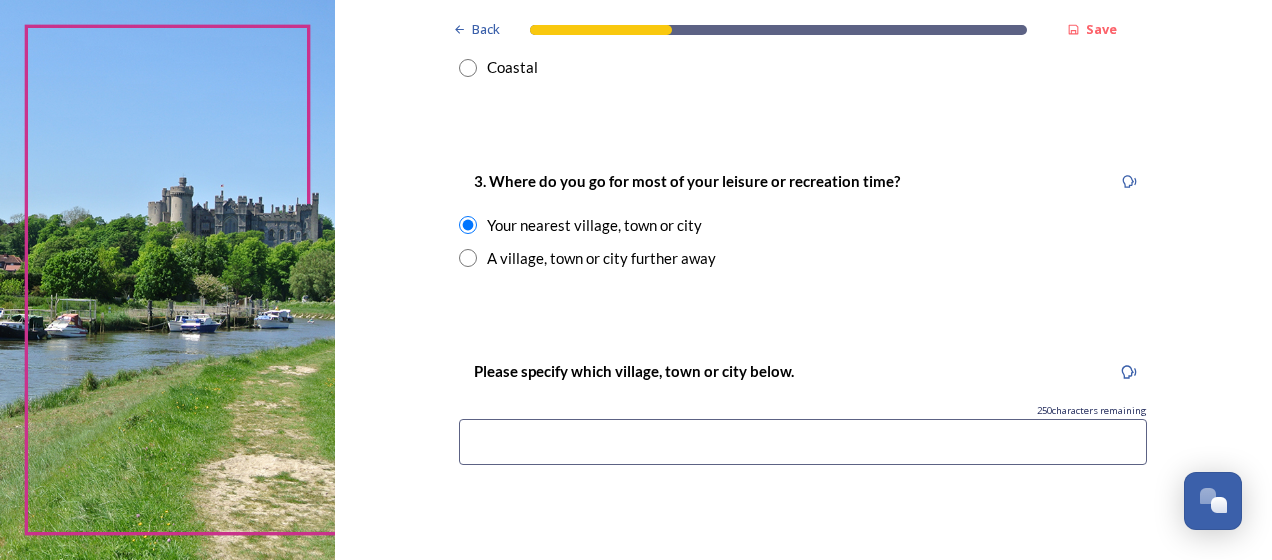 click at bounding box center (803, 442) 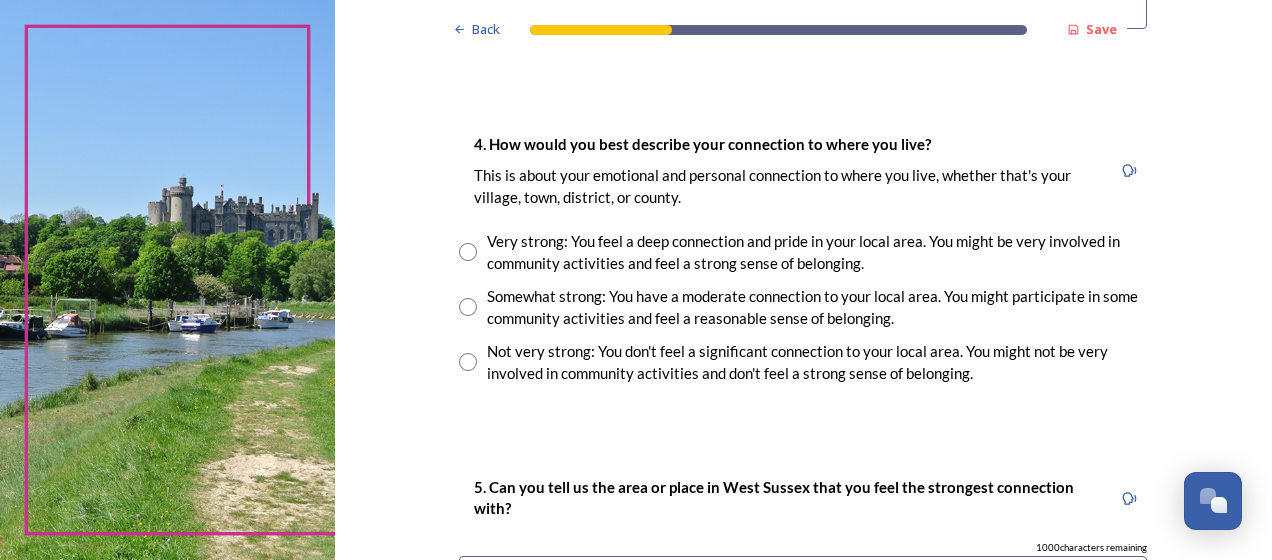 scroll, scrollTop: 1670, scrollLeft: 0, axis: vertical 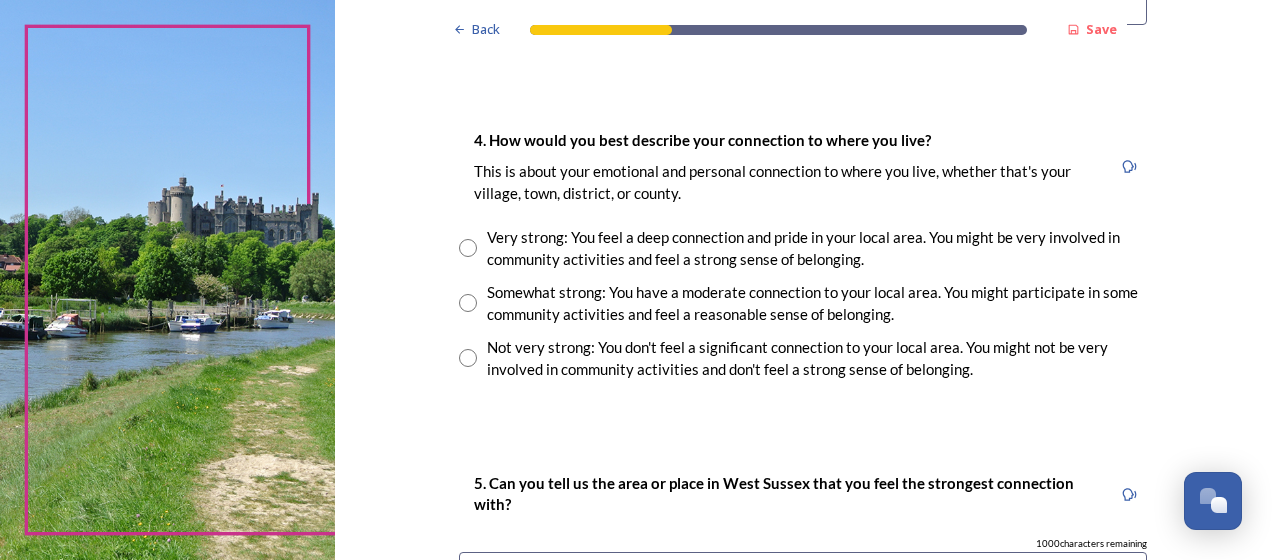 type on "[CITY] or [CITY]" 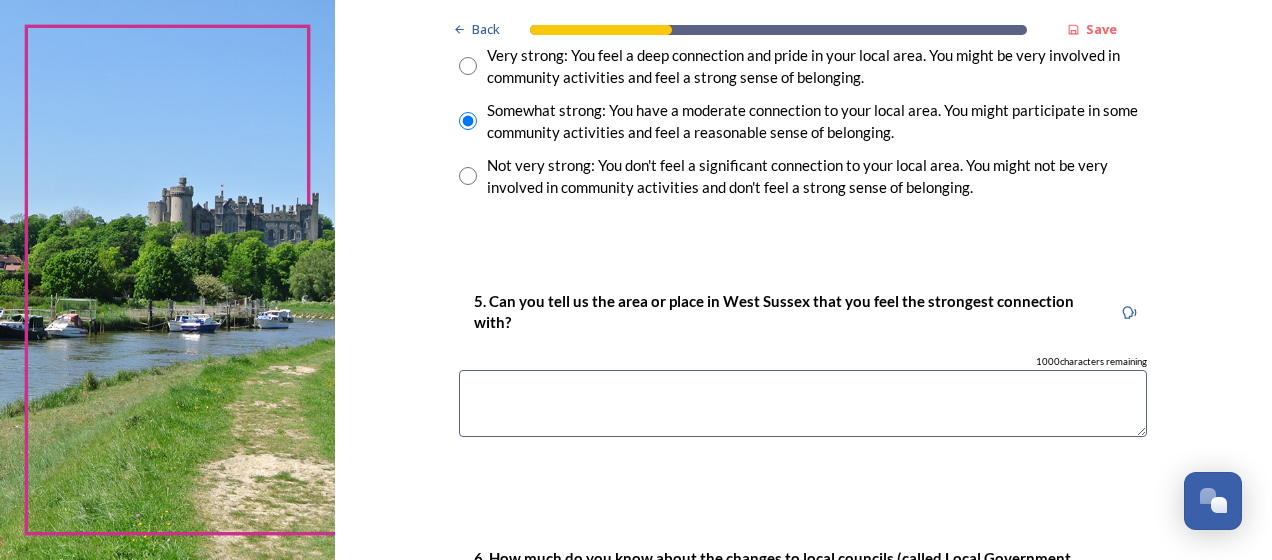 scroll, scrollTop: 1870, scrollLeft: 0, axis: vertical 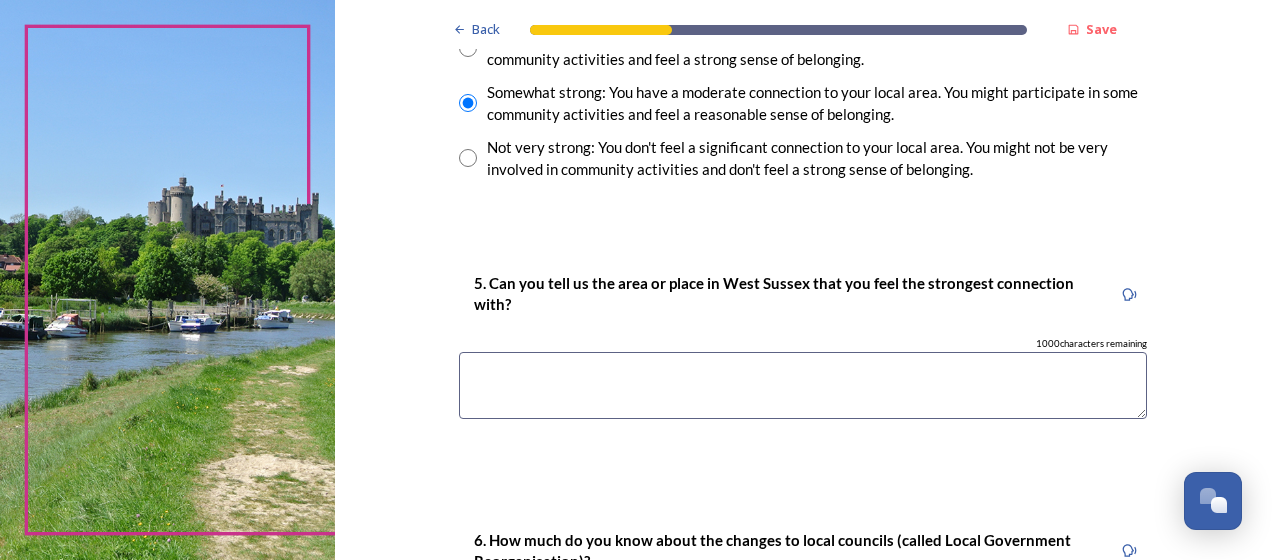 click at bounding box center (803, 385) 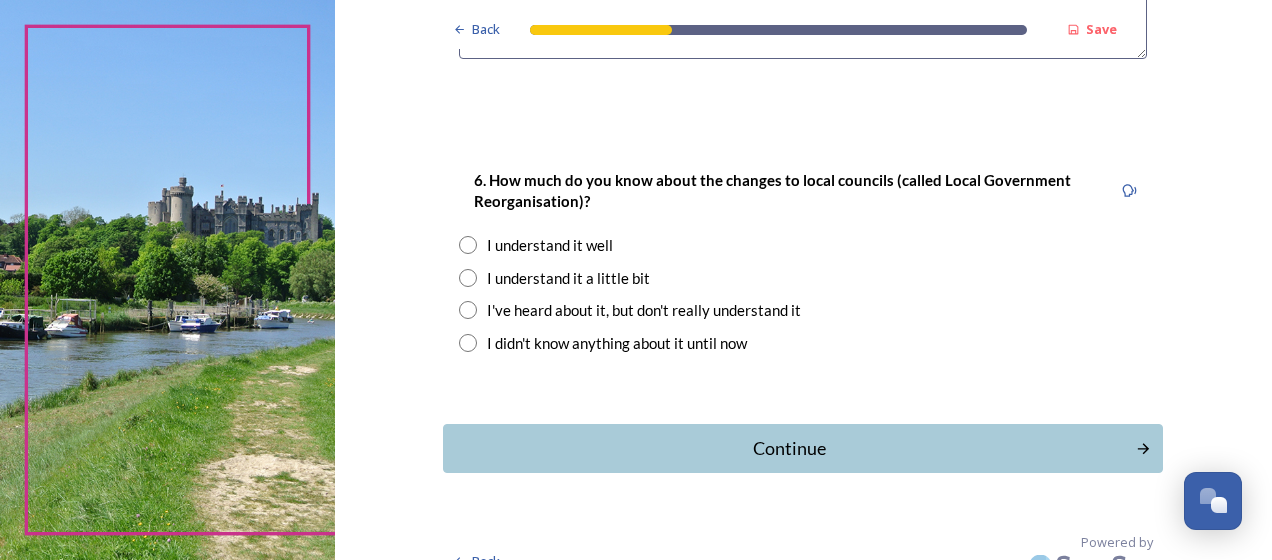scroll, scrollTop: 2257, scrollLeft: 0, axis: vertical 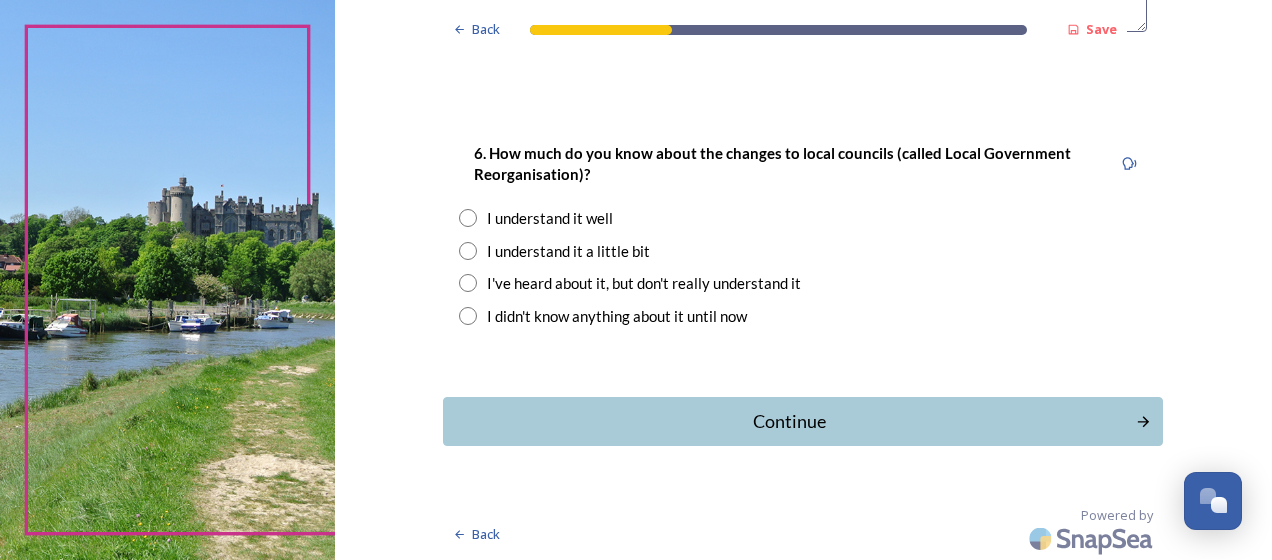type on "[CITY] or [CITY]" 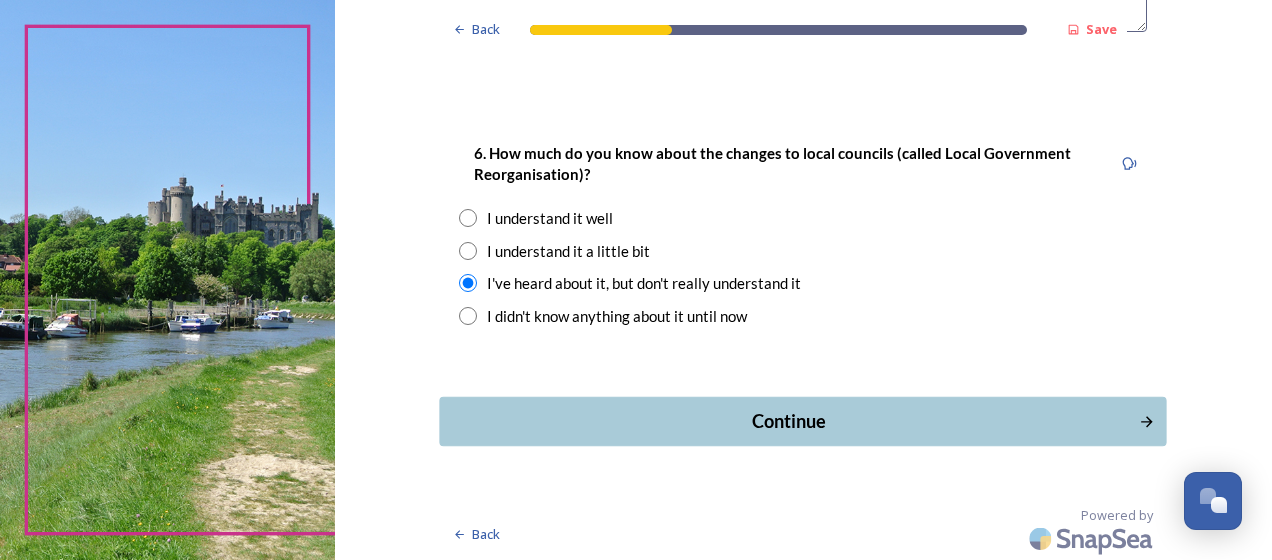 click on "Continue" at bounding box center [789, 421] 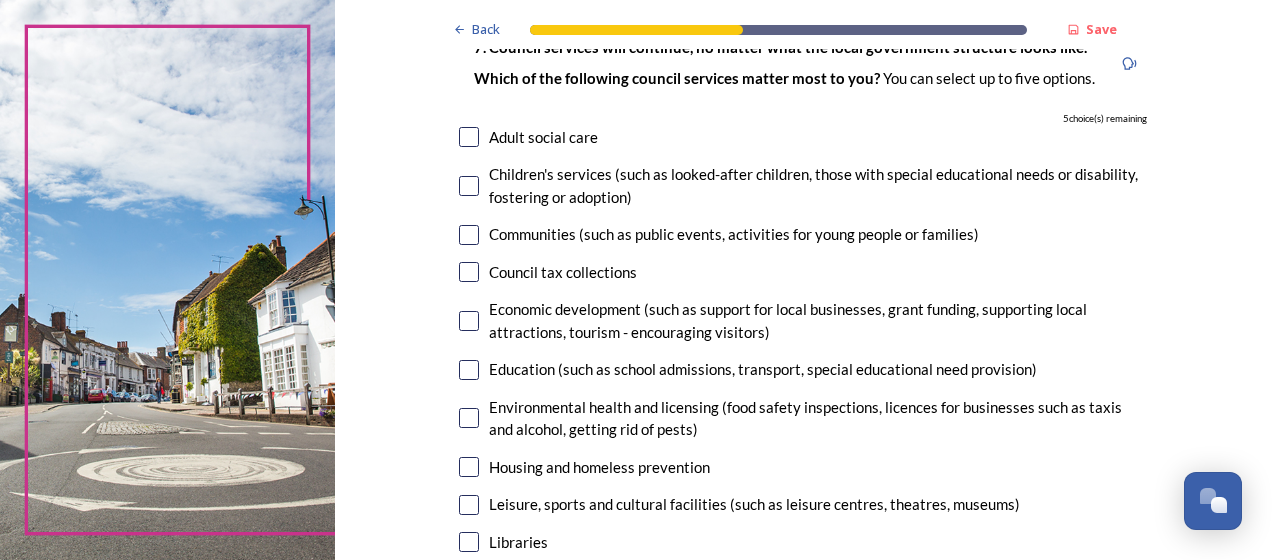 scroll, scrollTop: 200, scrollLeft: 0, axis: vertical 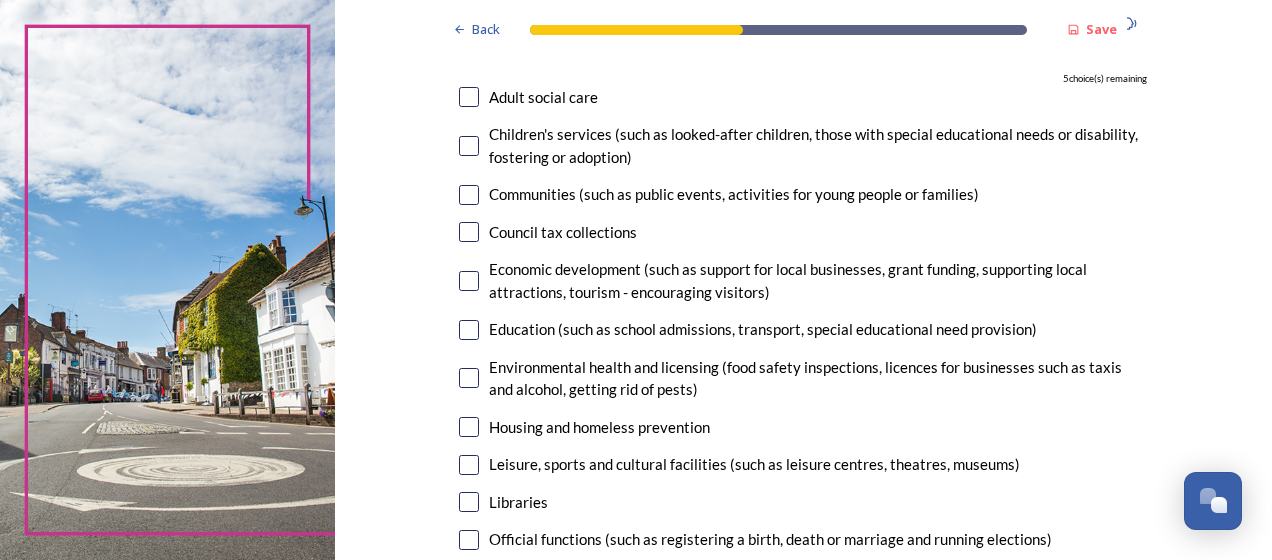 click at bounding box center [469, 146] 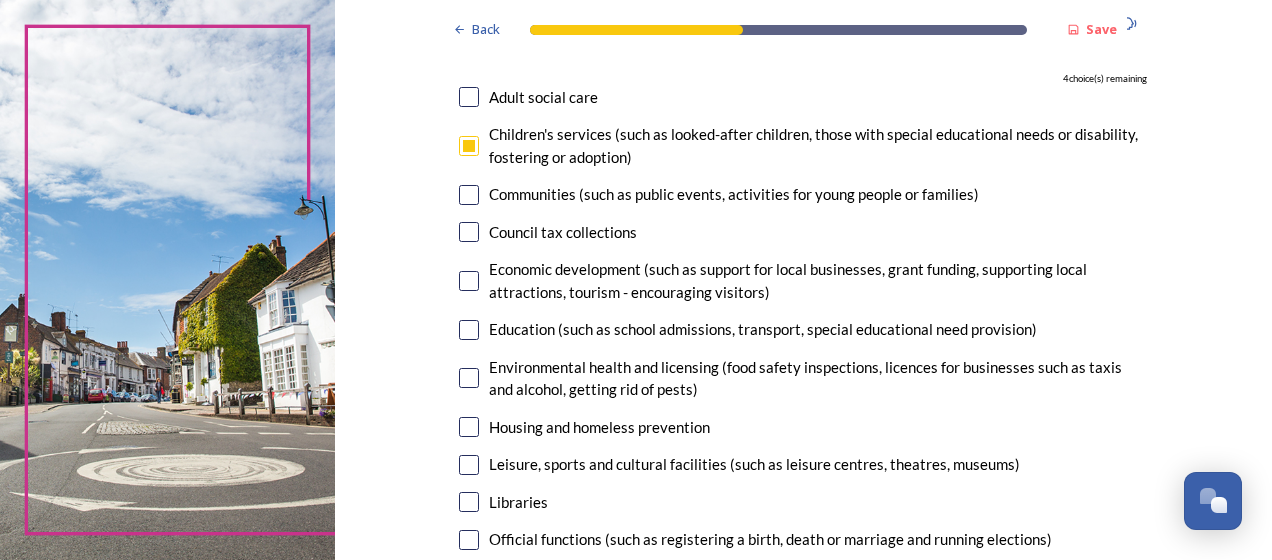 click at bounding box center (469, 232) 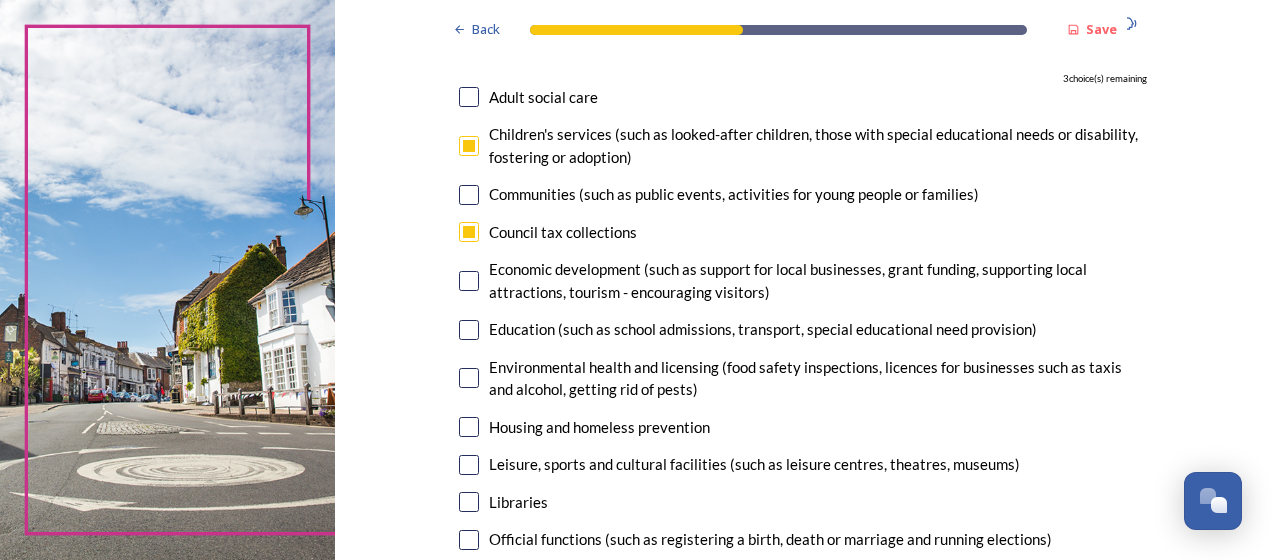 click at bounding box center (469, 281) 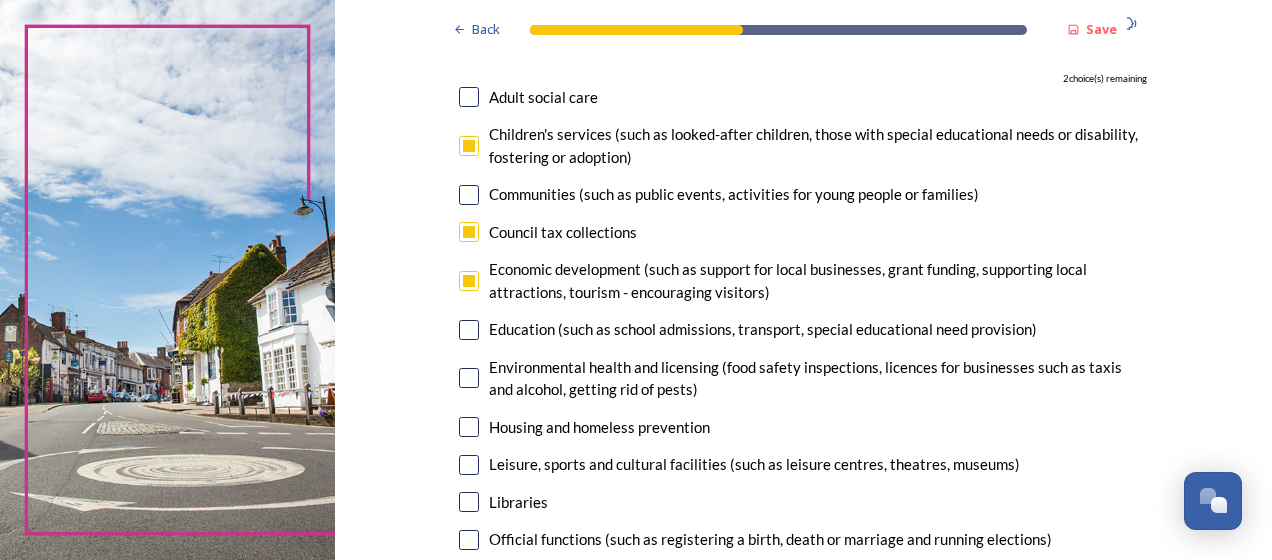click at bounding box center [469, 465] 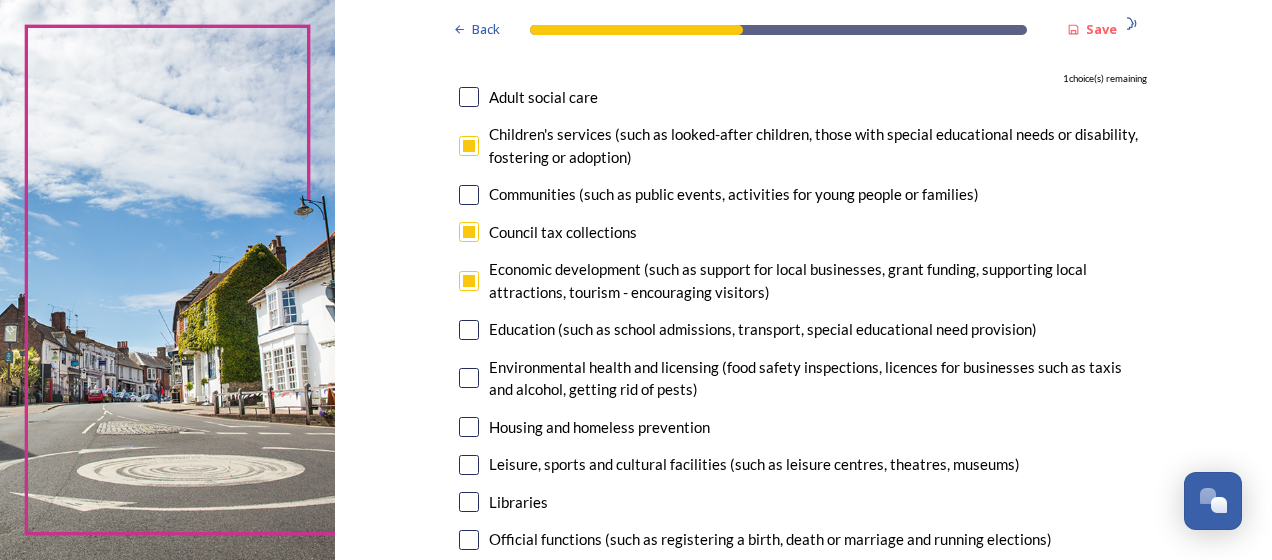 checkbox on "true" 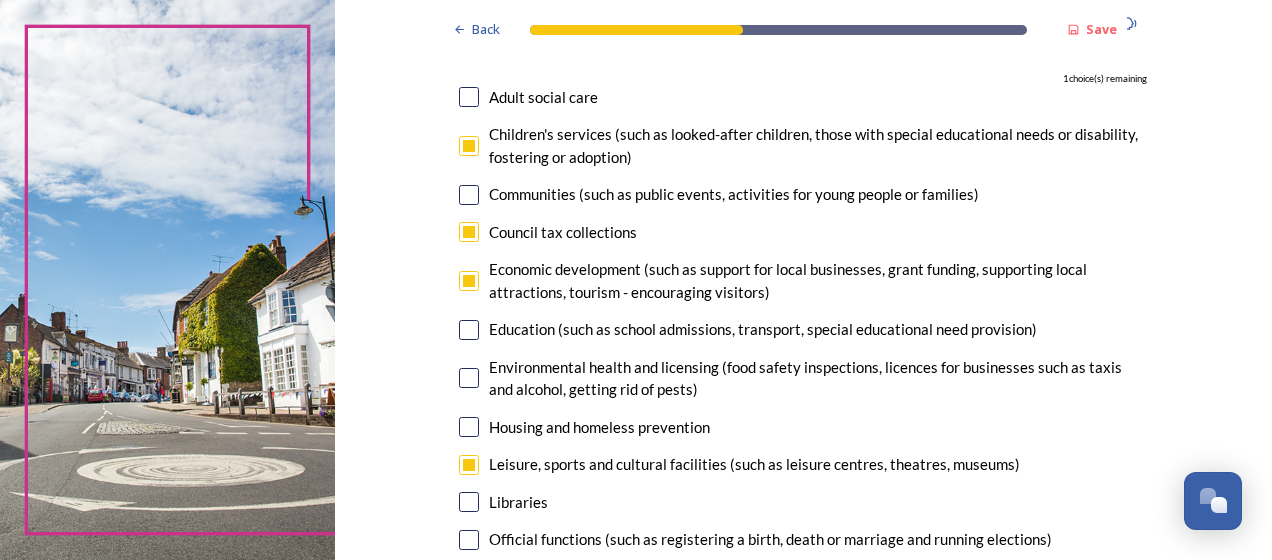 click at bounding box center [469, 97] 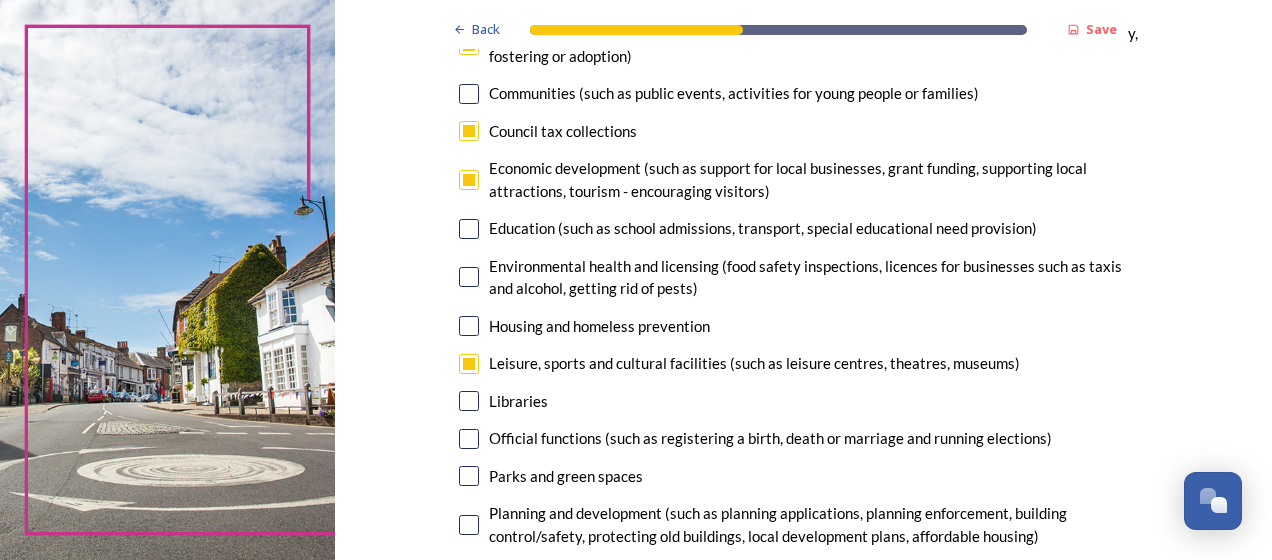 scroll, scrollTop: 320, scrollLeft: 0, axis: vertical 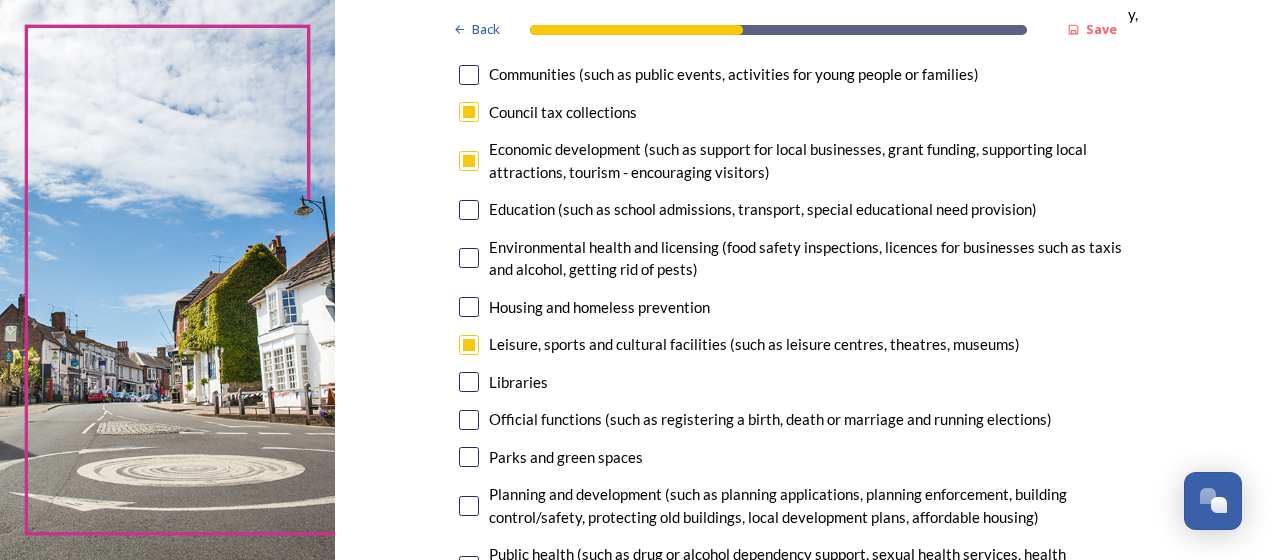 click at bounding box center (469, 457) 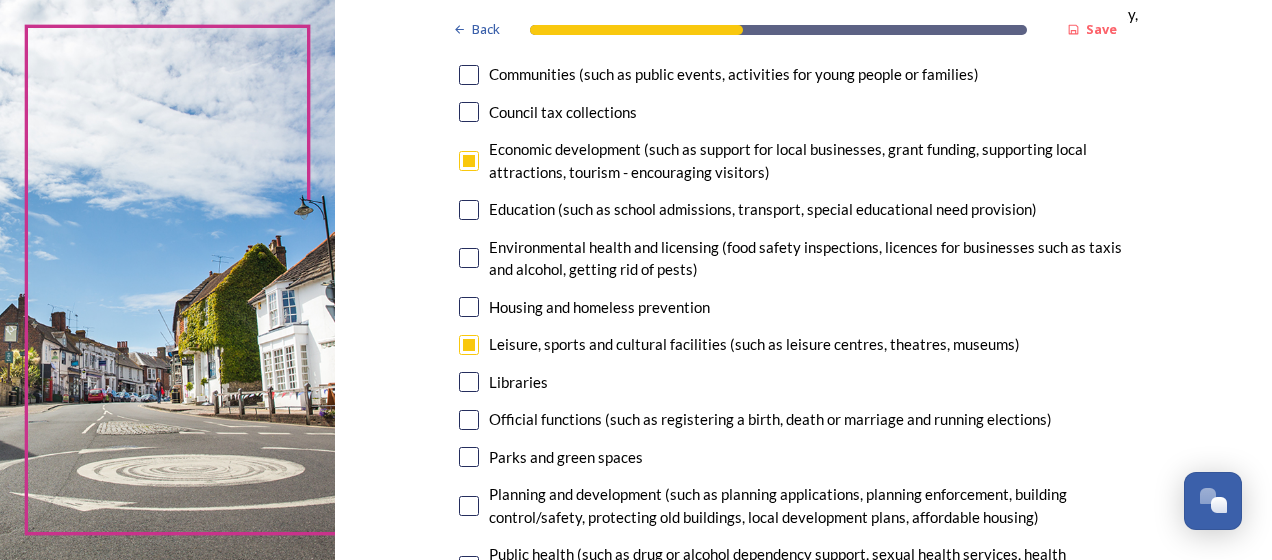 click at bounding box center [469, 457] 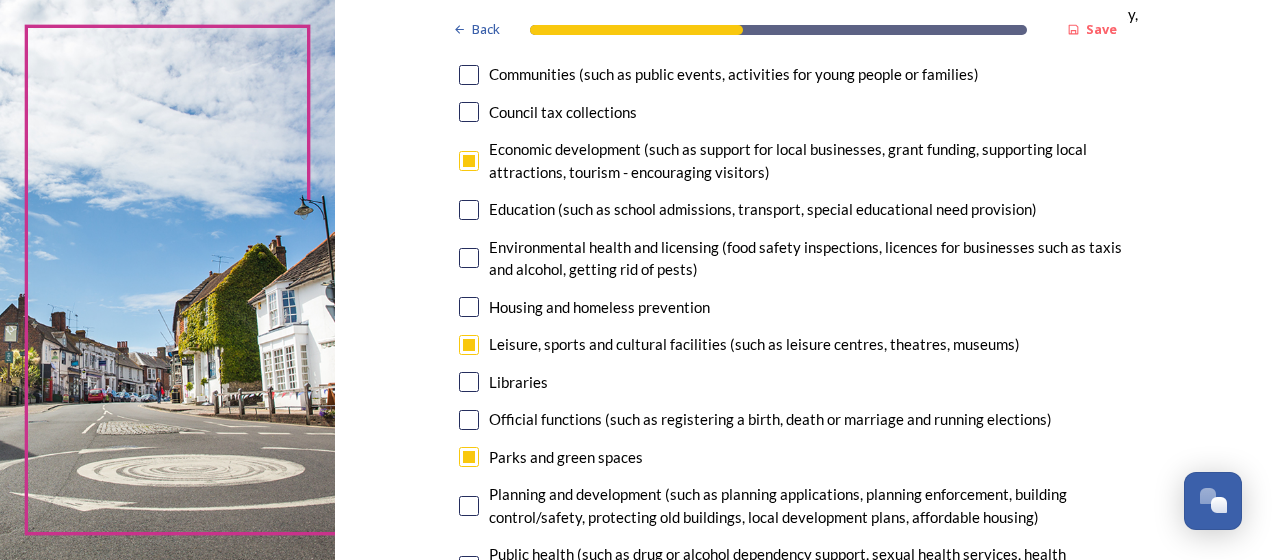 click at bounding box center (469, 345) 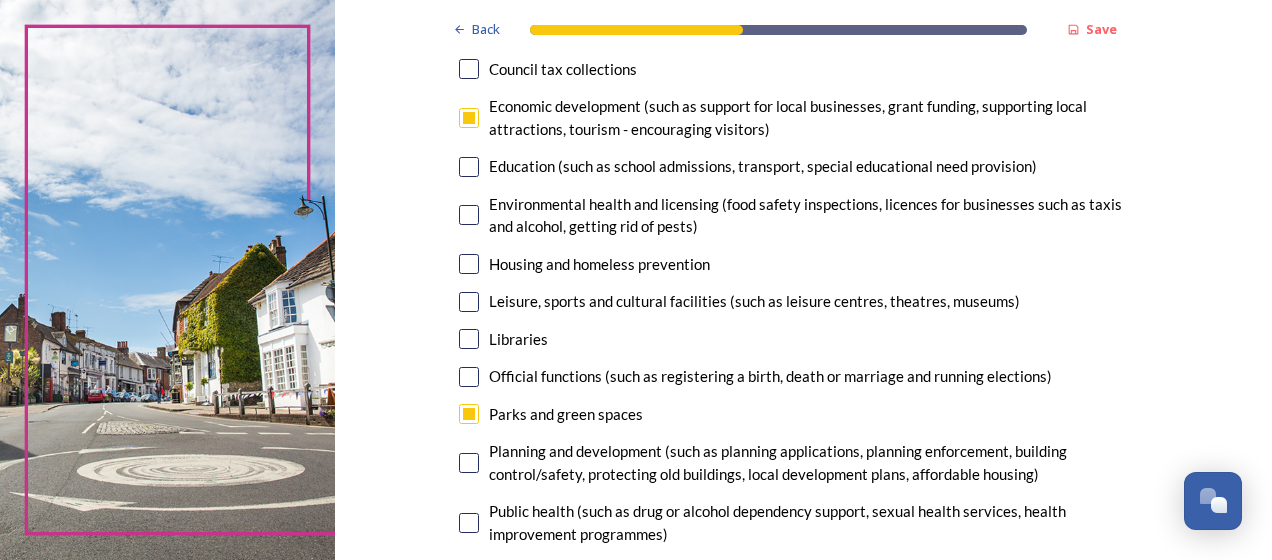 scroll, scrollTop: 360, scrollLeft: 0, axis: vertical 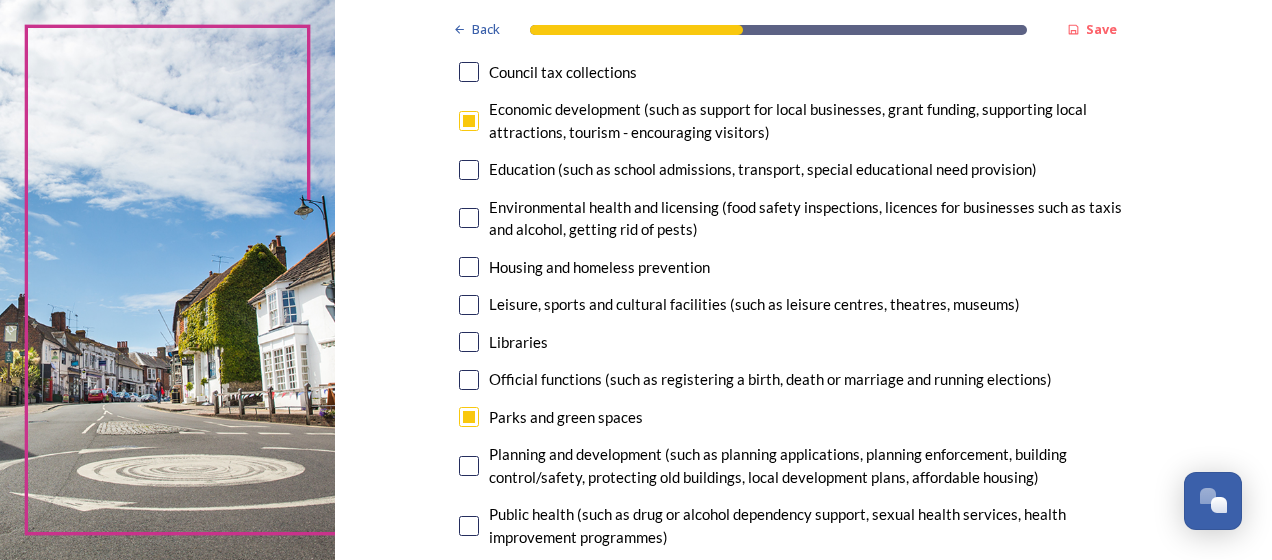 click at bounding box center (469, 342) 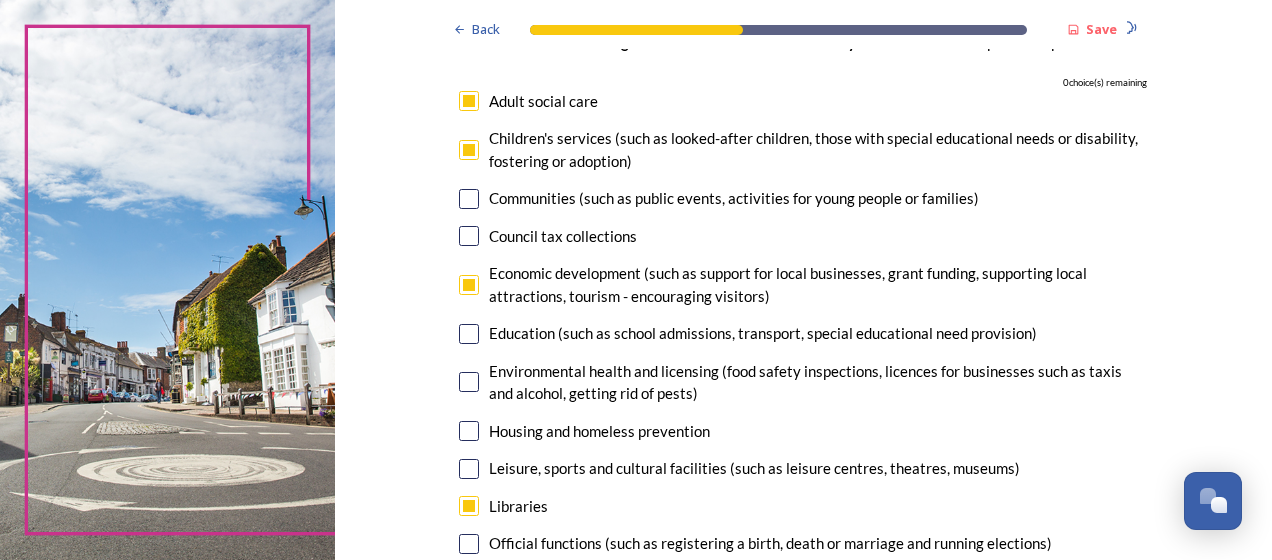 scroll, scrollTop: 200, scrollLeft: 0, axis: vertical 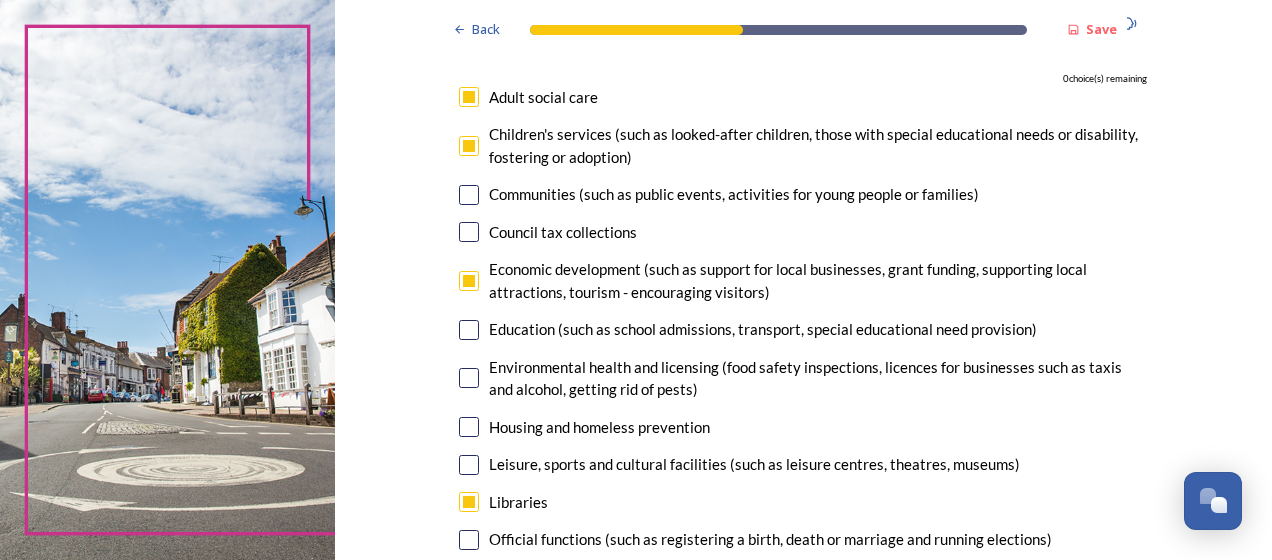 click at bounding box center (469, 146) 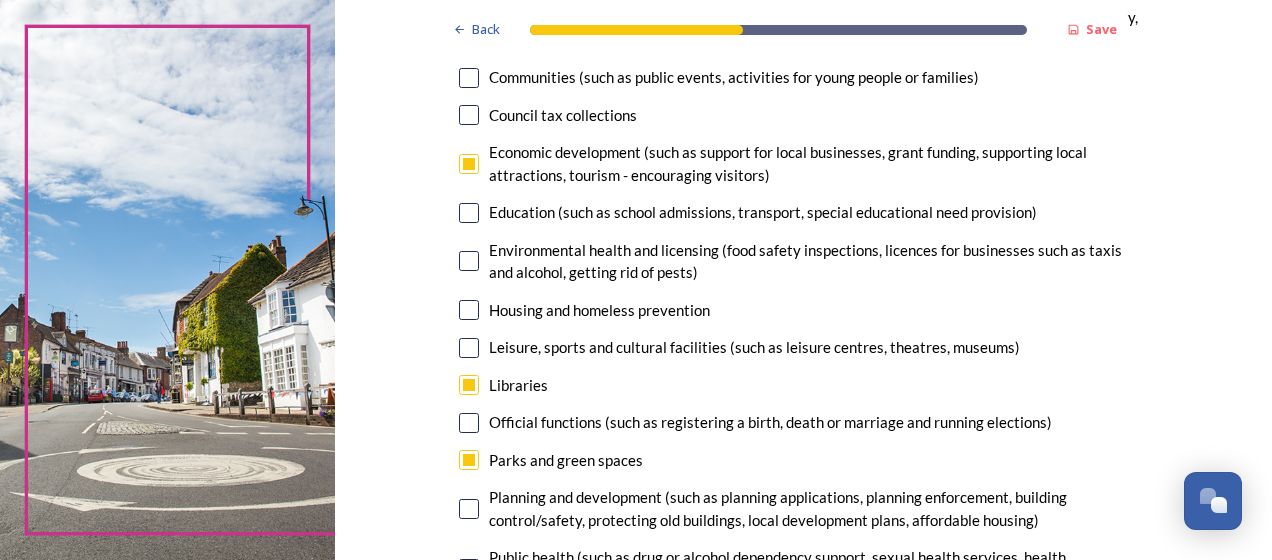 scroll, scrollTop: 320, scrollLeft: 0, axis: vertical 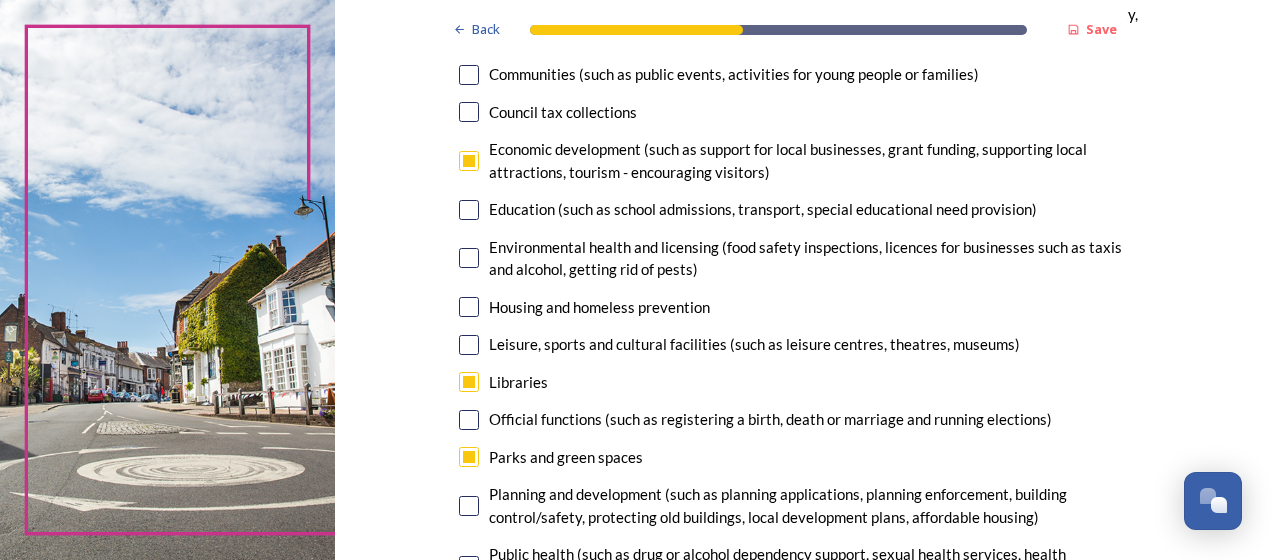 click at bounding box center [469, 112] 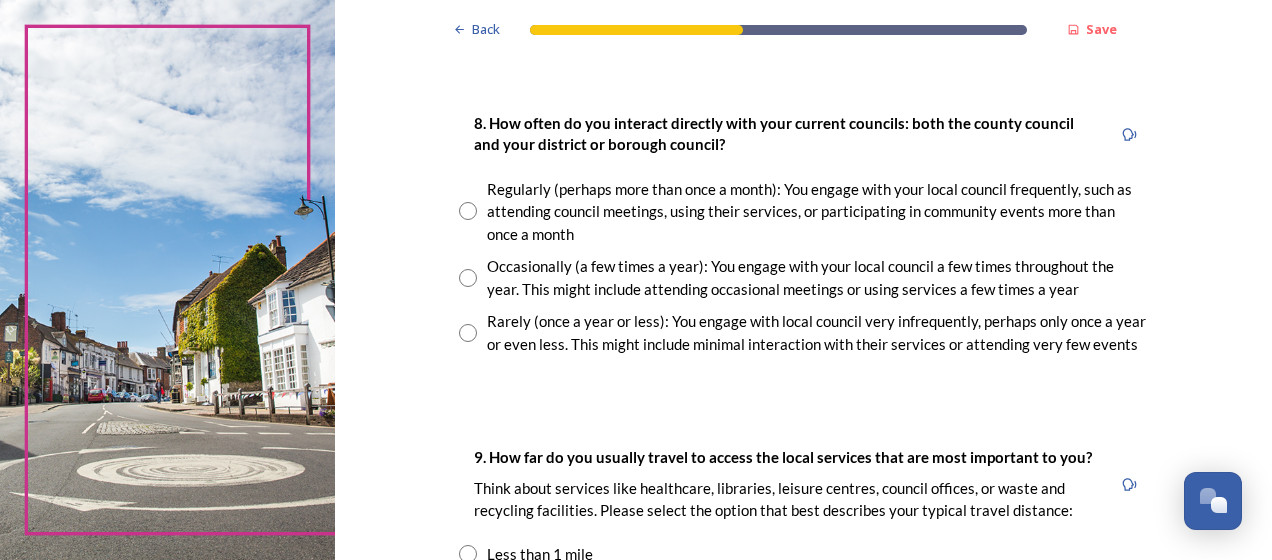 scroll, scrollTop: 1120, scrollLeft: 0, axis: vertical 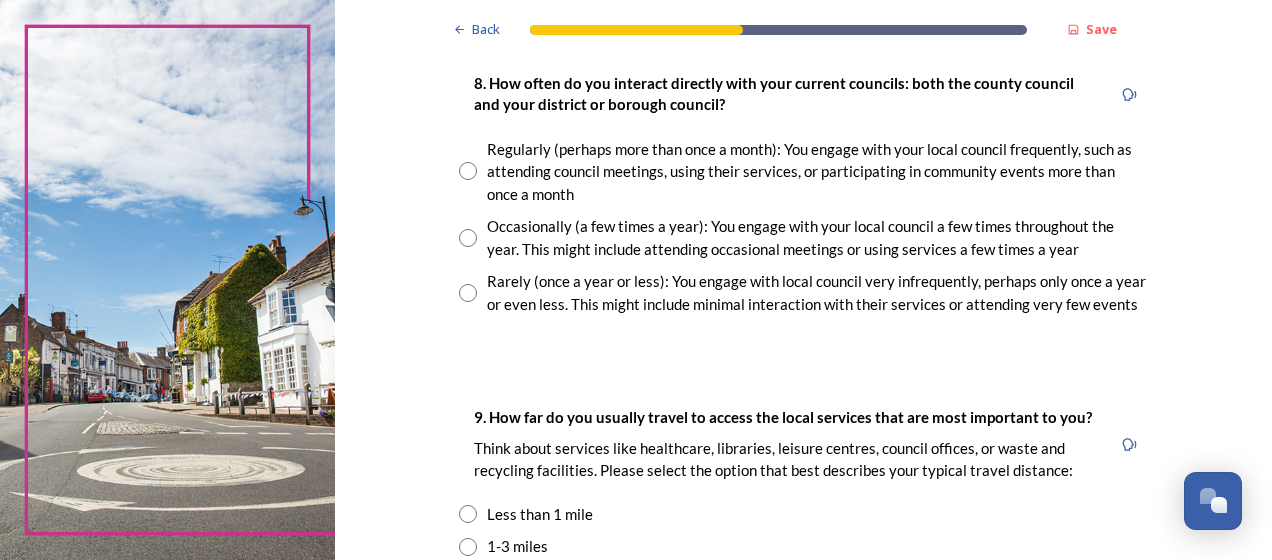 click at bounding box center (468, 238) 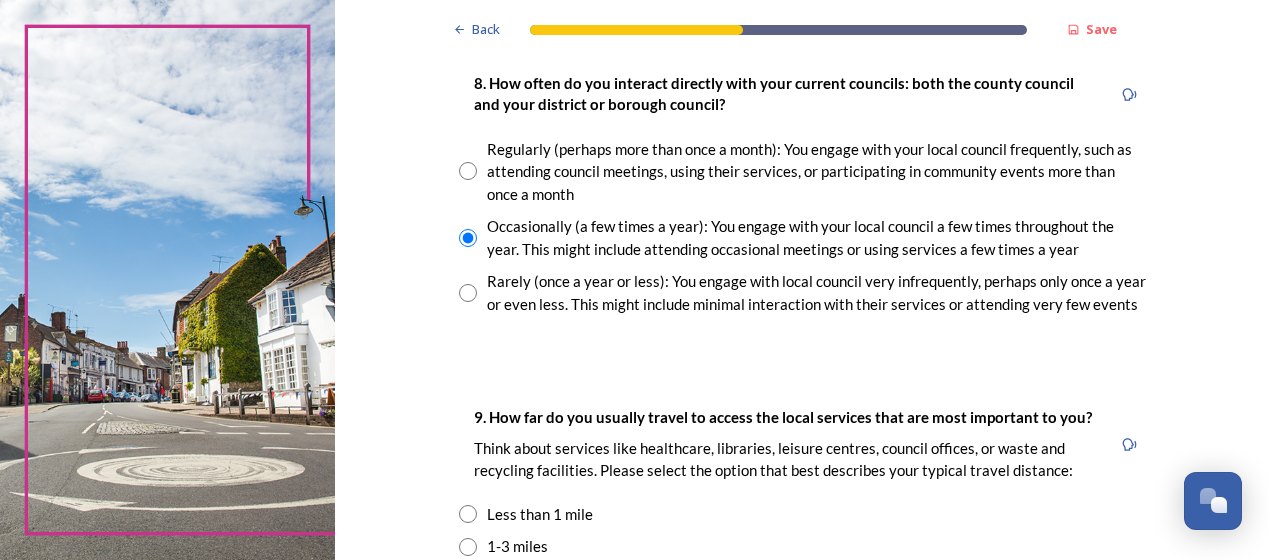 click at bounding box center (468, 293) 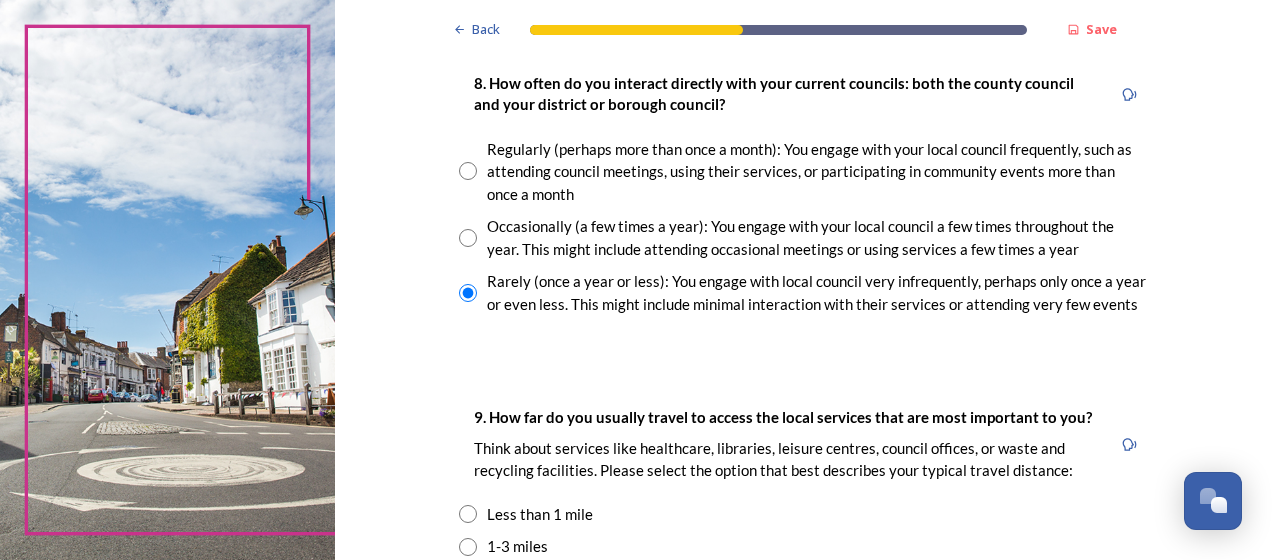 click at bounding box center [468, 238] 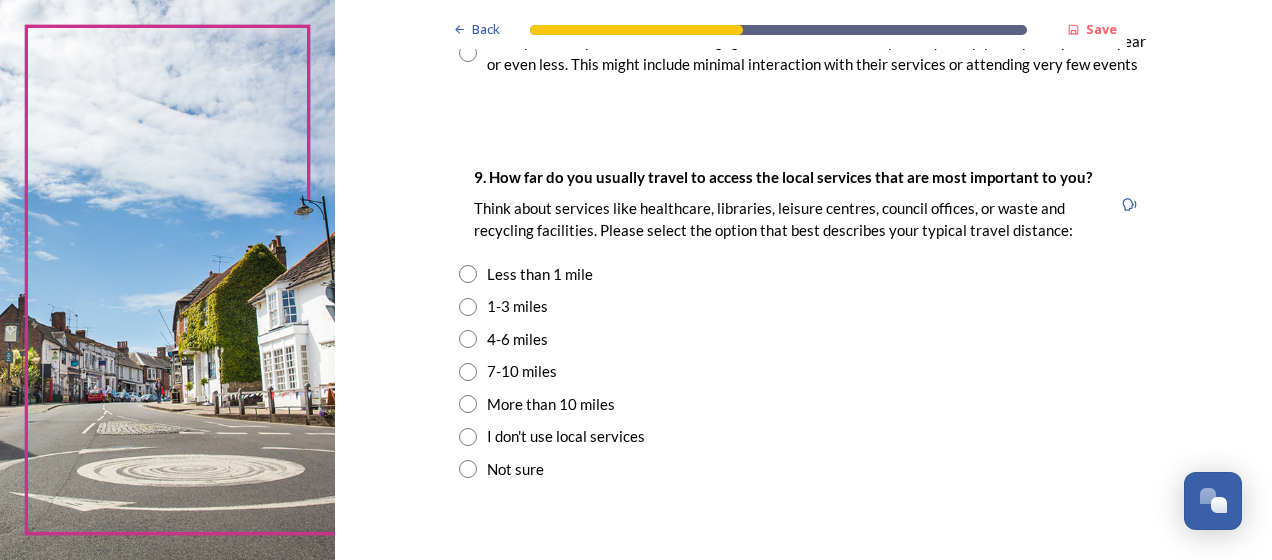 scroll, scrollTop: 1400, scrollLeft: 0, axis: vertical 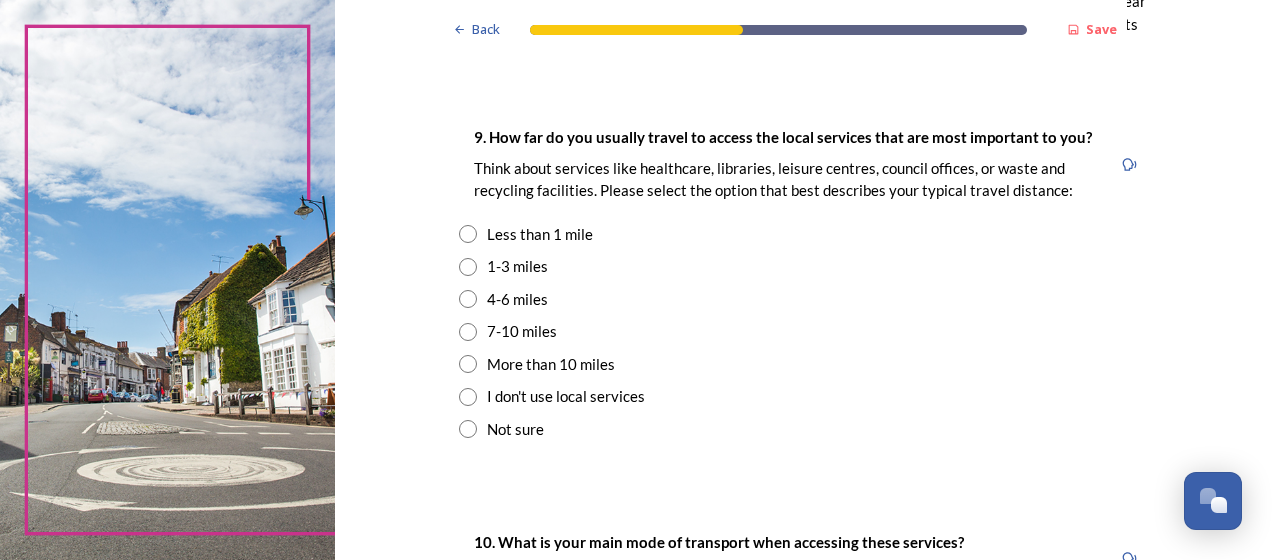 click at bounding box center [468, 299] 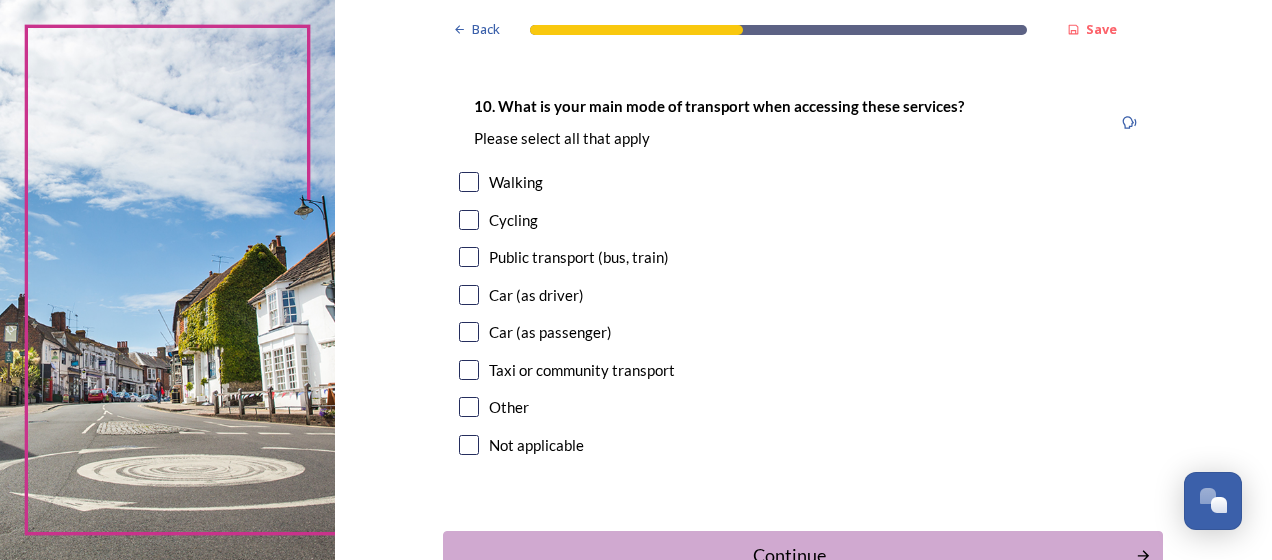 scroll, scrollTop: 1840, scrollLeft: 0, axis: vertical 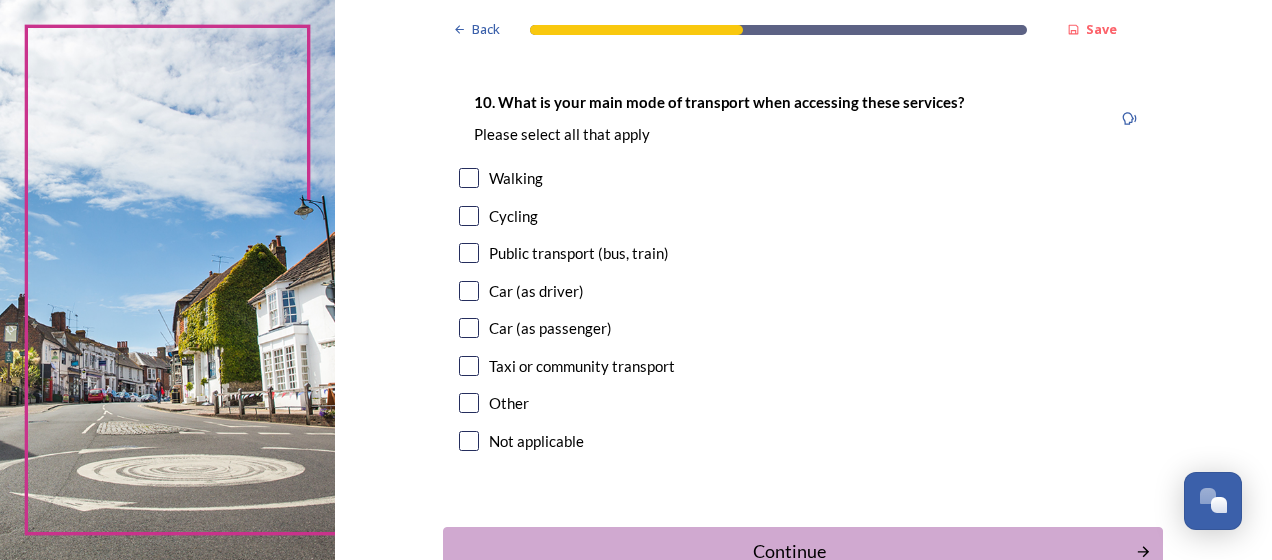 click at bounding box center (469, 291) 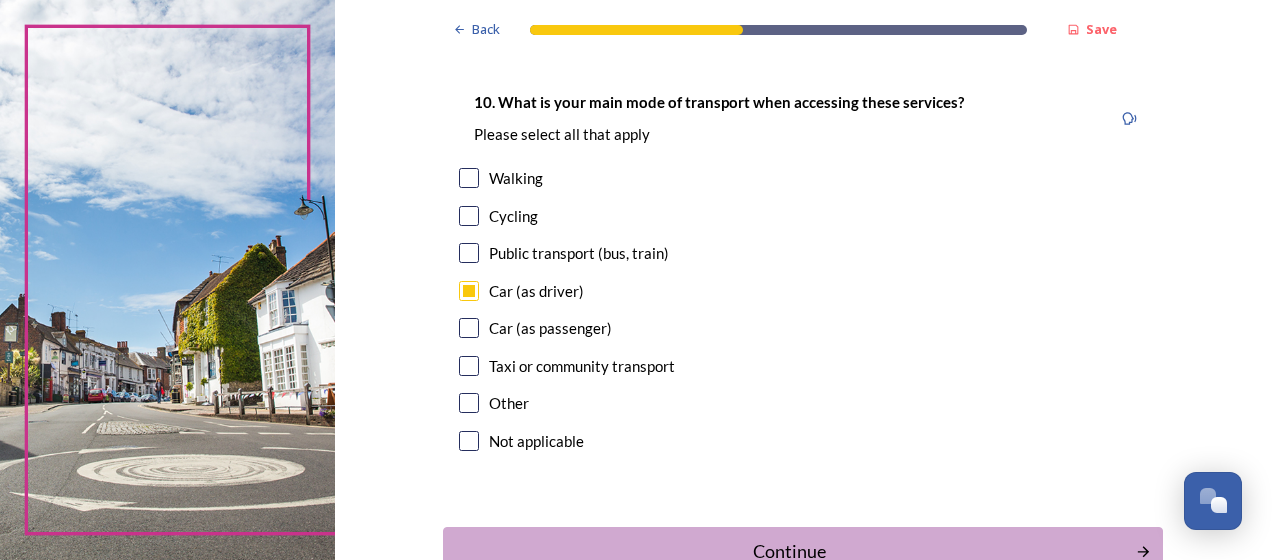 click at bounding box center [469, 253] 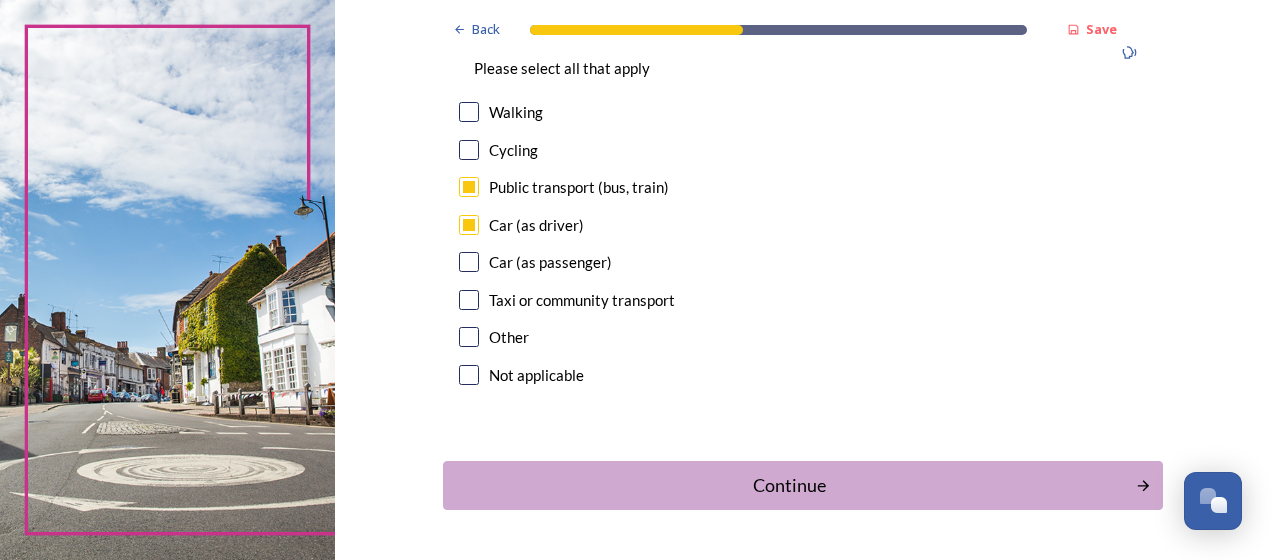 scroll, scrollTop: 1920, scrollLeft: 0, axis: vertical 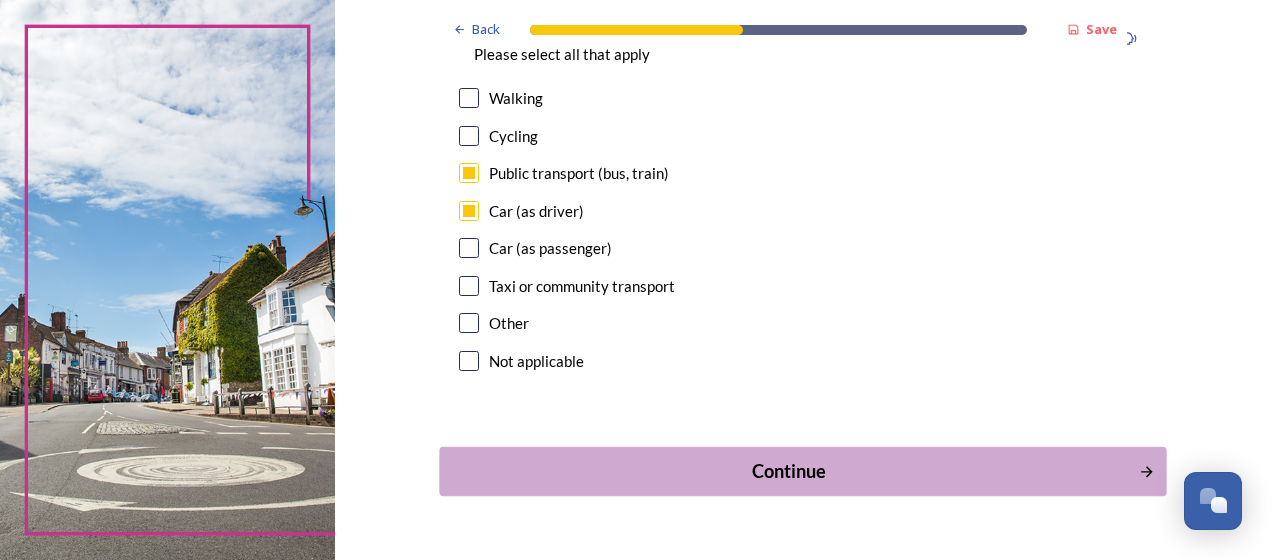 click on "Continue" at bounding box center [803, 471] 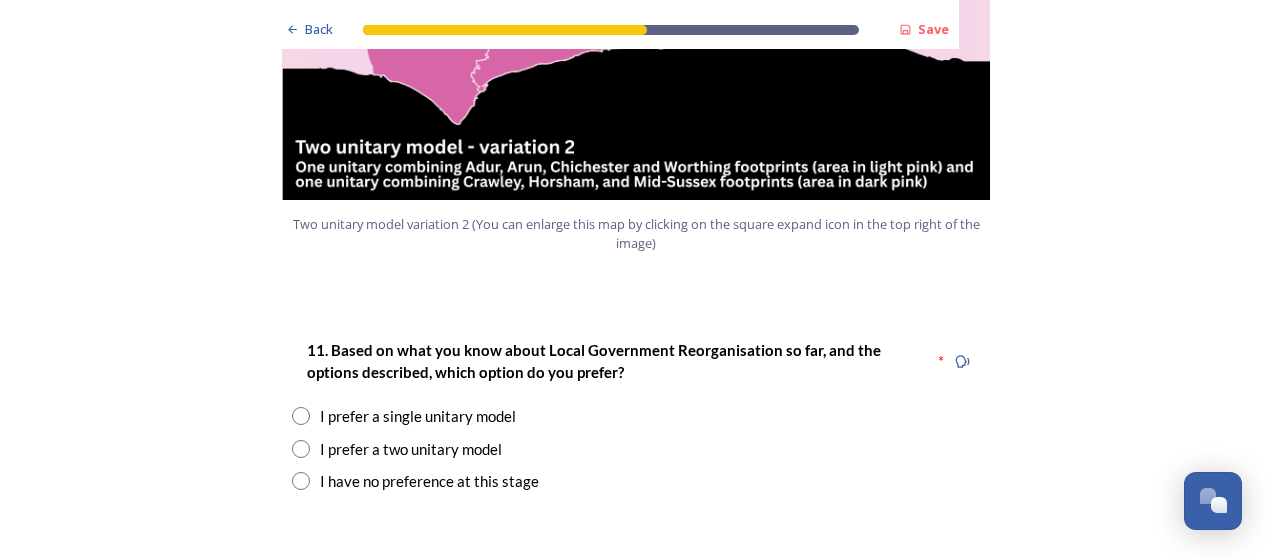 scroll, scrollTop: 2440, scrollLeft: 0, axis: vertical 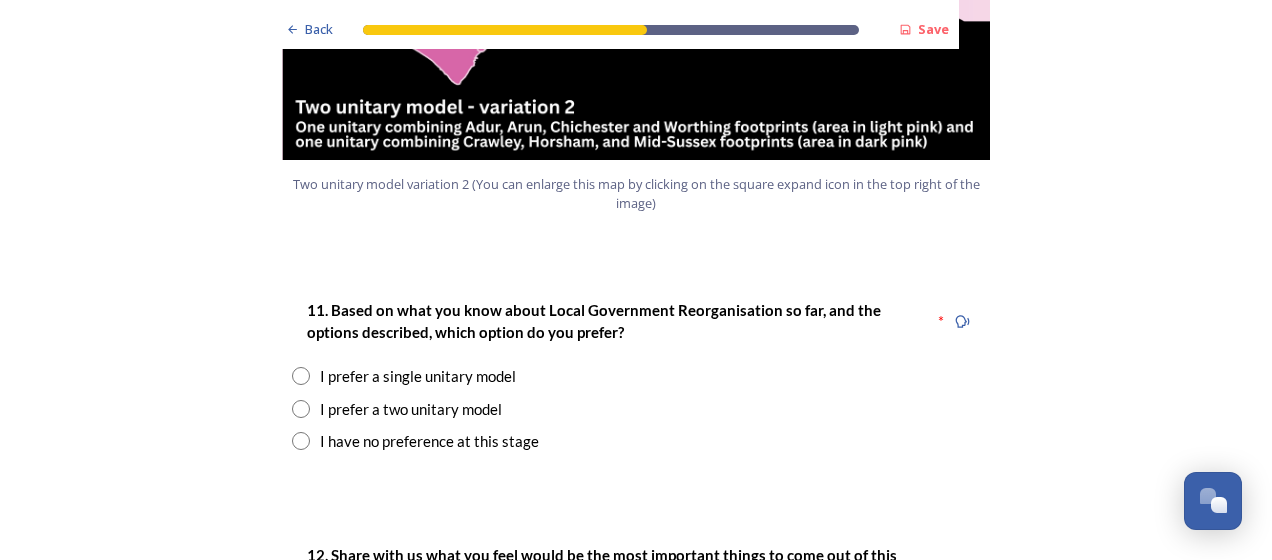 click at bounding box center (301, 409) 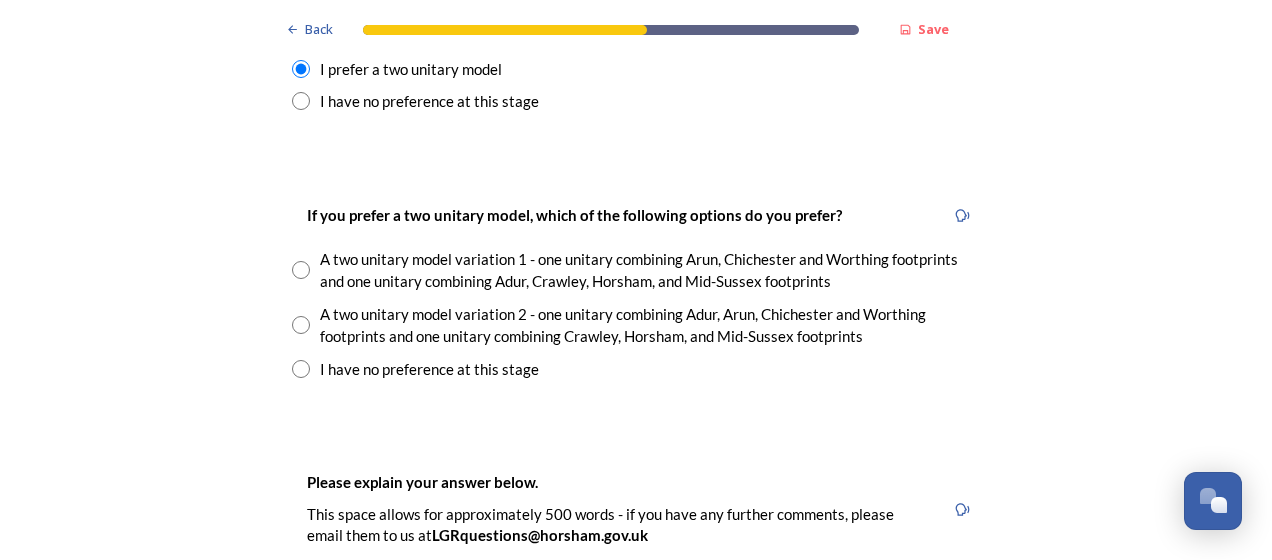 scroll, scrollTop: 2800, scrollLeft: 0, axis: vertical 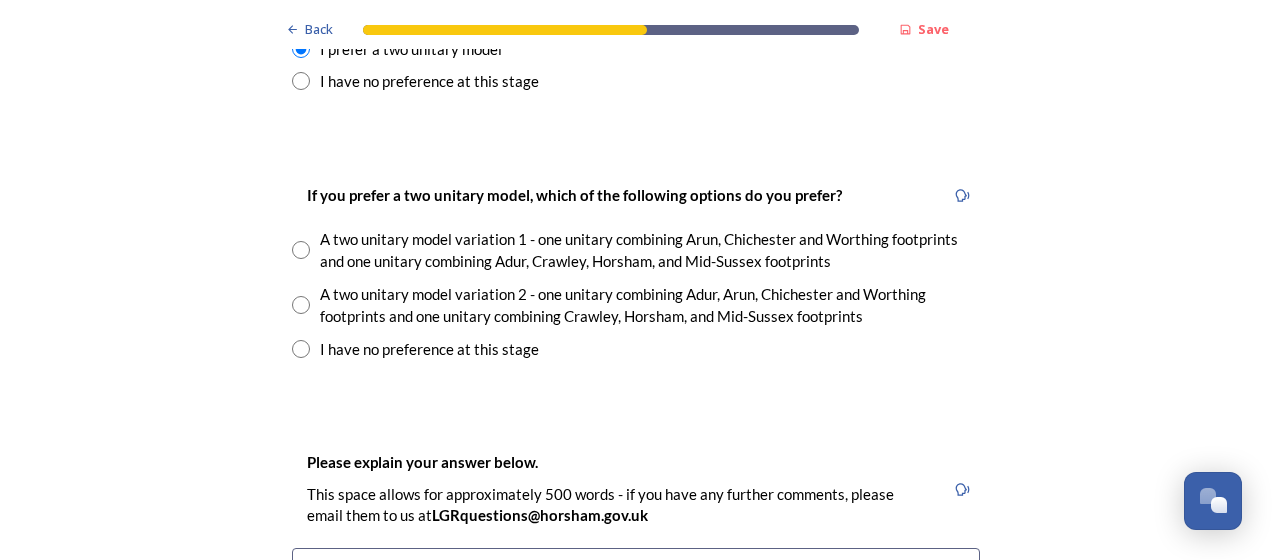 click at bounding box center [301, 305] 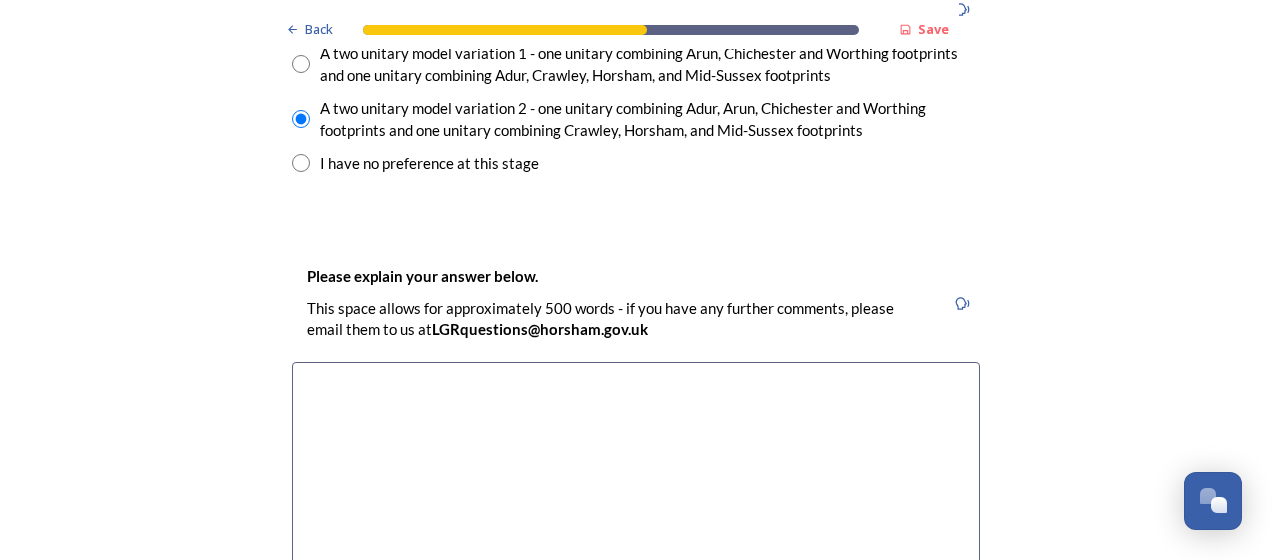 scroll, scrollTop: 3000, scrollLeft: 0, axis: vertical 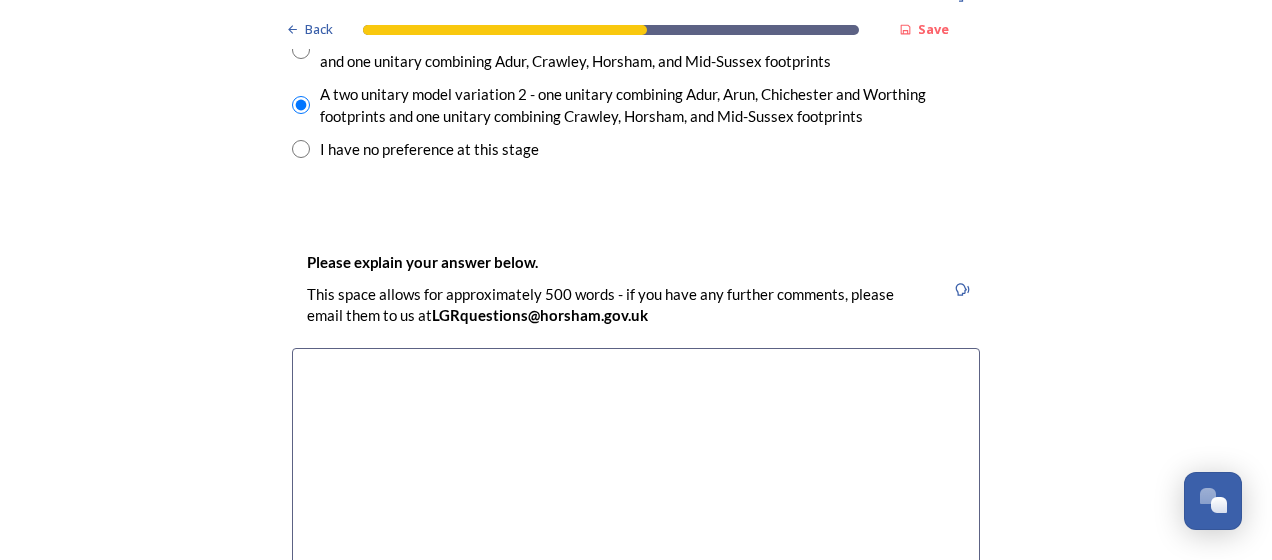 click at bounding box center (636, 460) 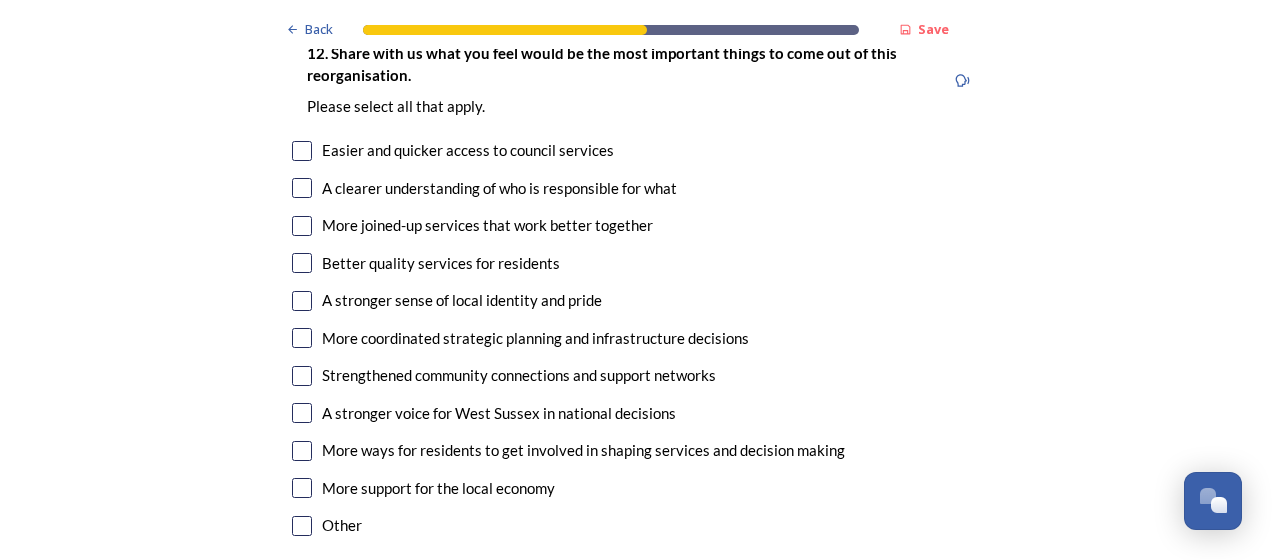 scroll, scrollTop: 3680, scrollLeft: 0, axis: vertical 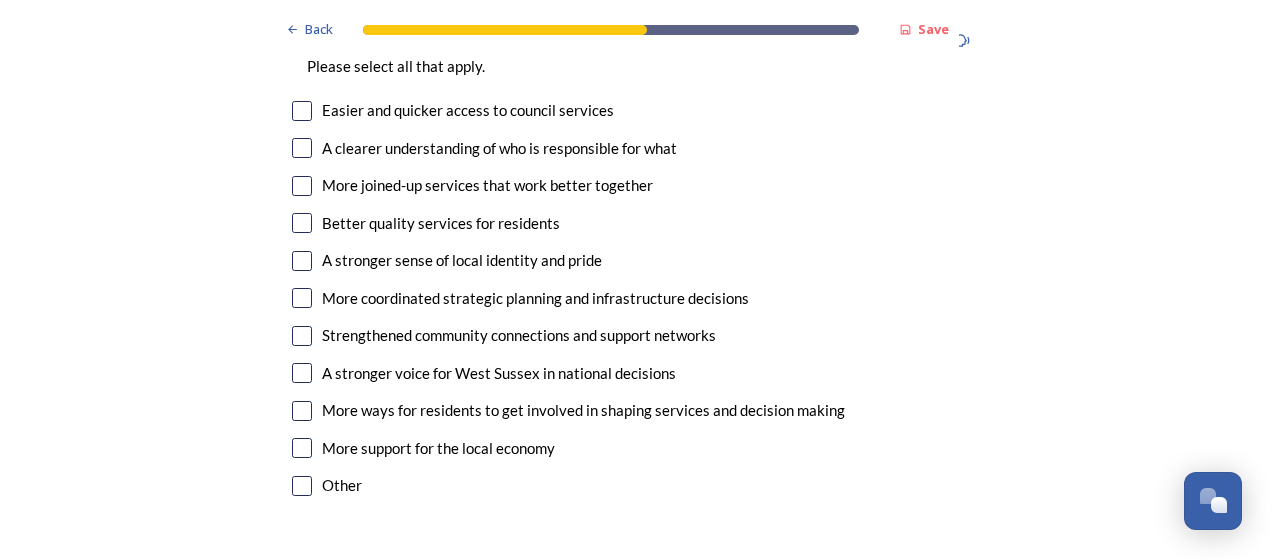 type on "1 unit is far too big and too cumbersome.  I can only see confusion ad more delays.
My preferred option is to keep things as they are.  It works and people can access council services for where they live, local connections" 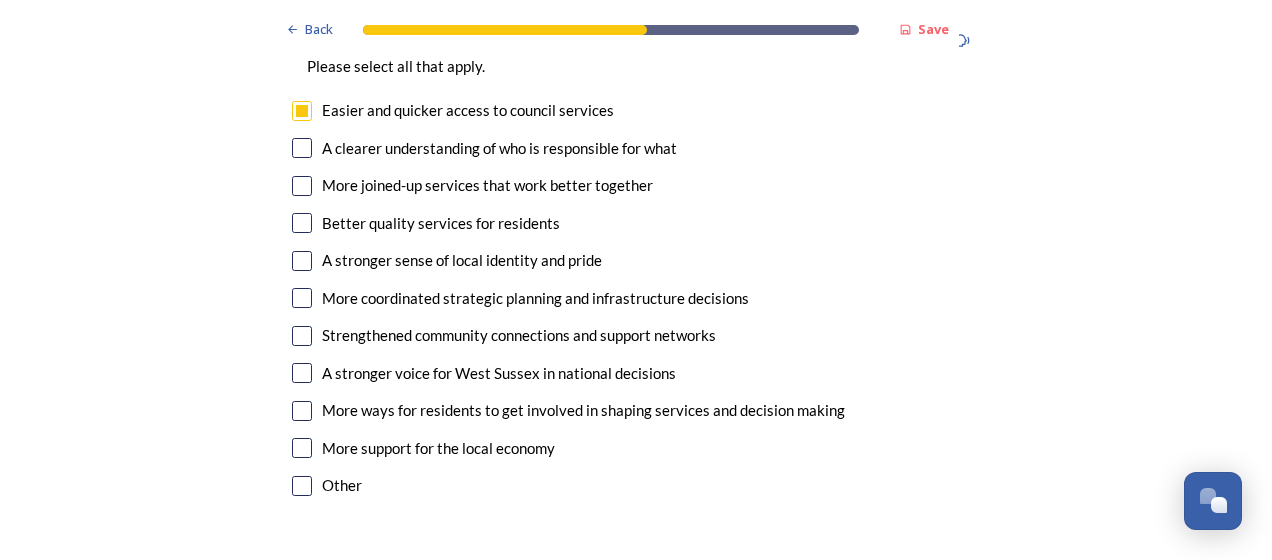 checkbox on "true" 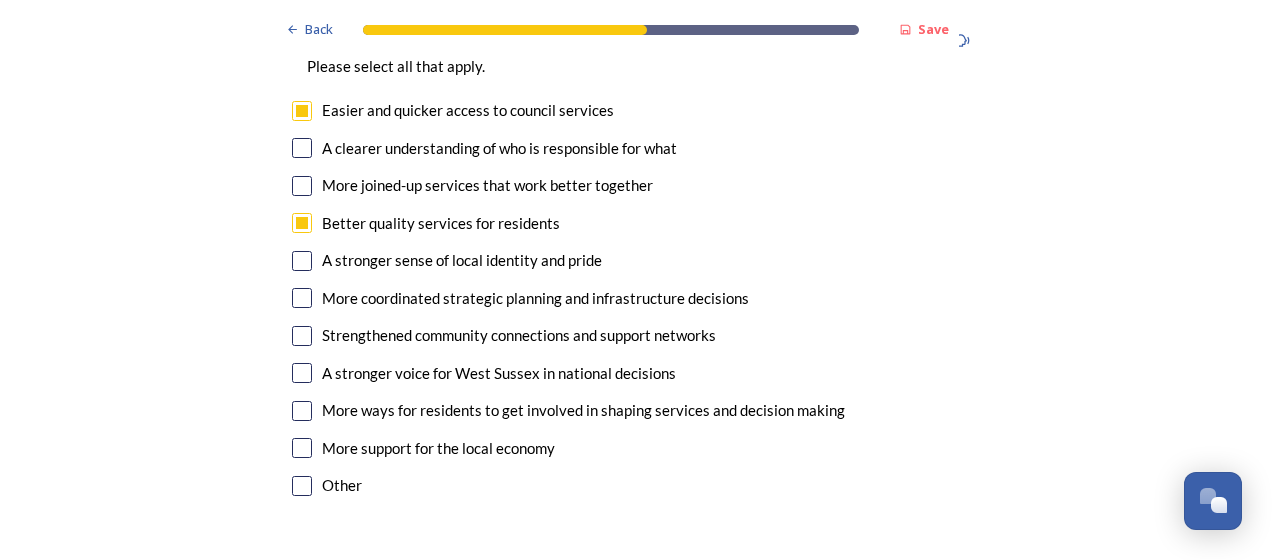 click at bounding box center [302, 261] 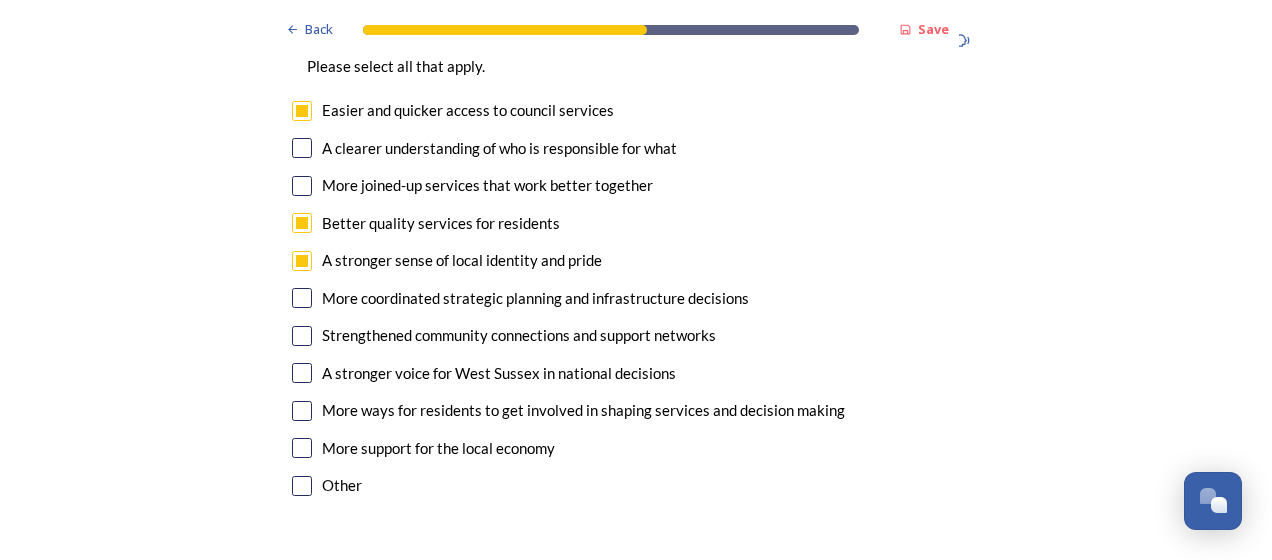 click at bounding box center [302, 336] 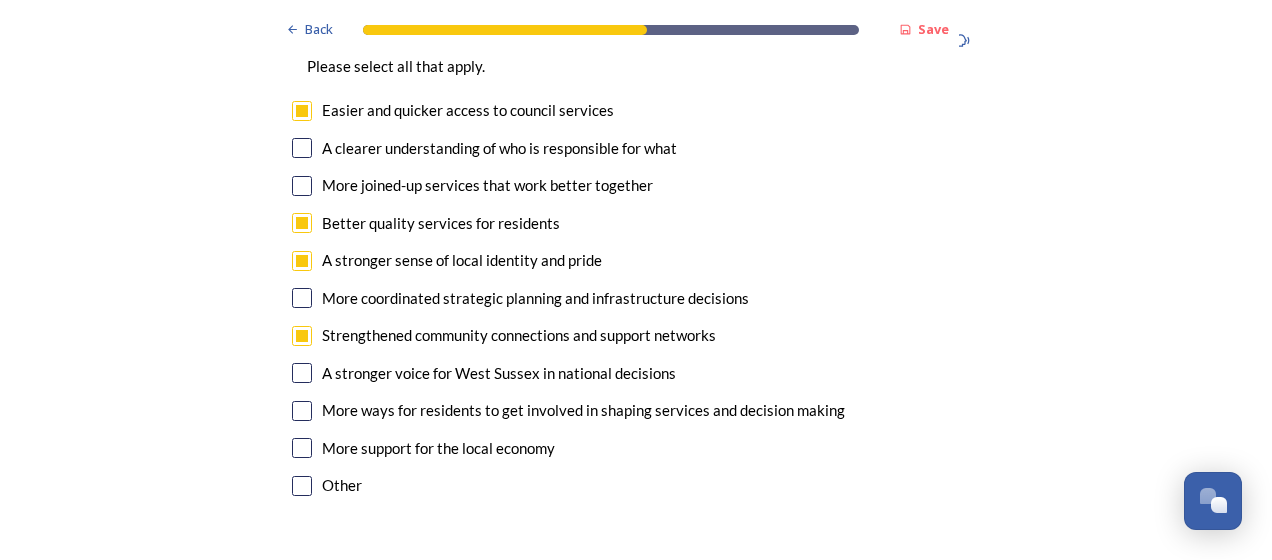 click at bounding box center [302, 411] 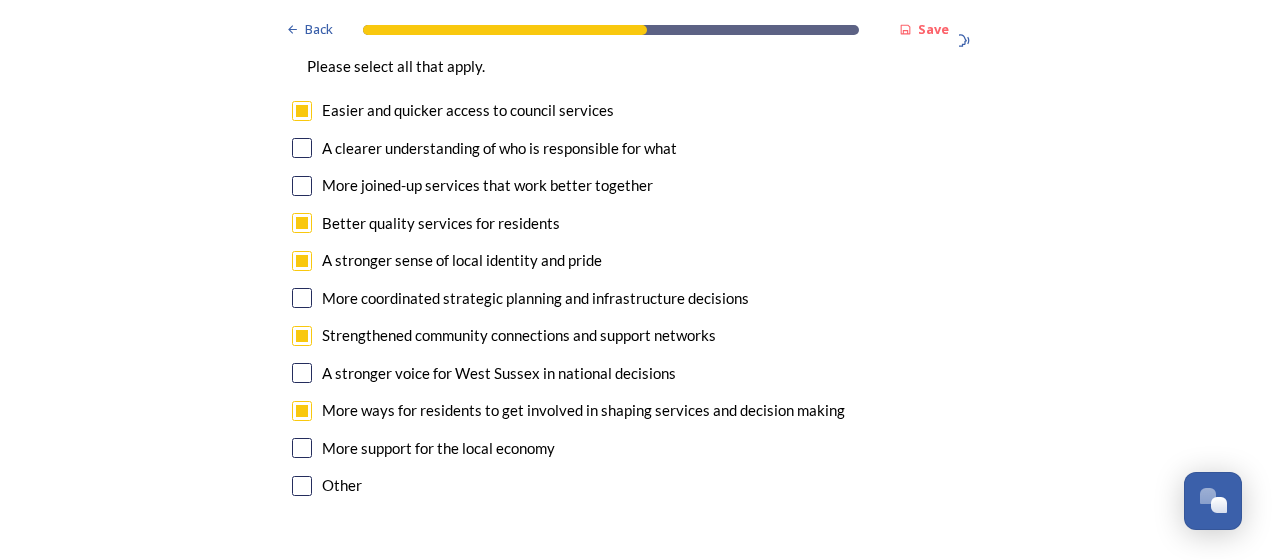 click at bounding box center [302, 448] 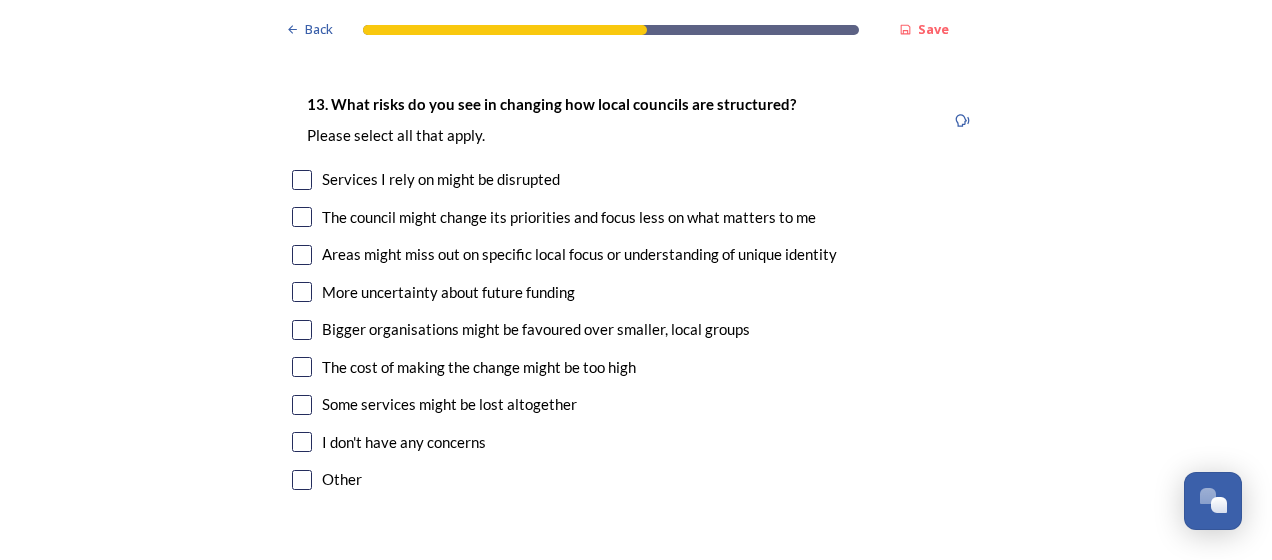 scroll, scrollTop: 4200, scrollLeft: 0, axis: vertical 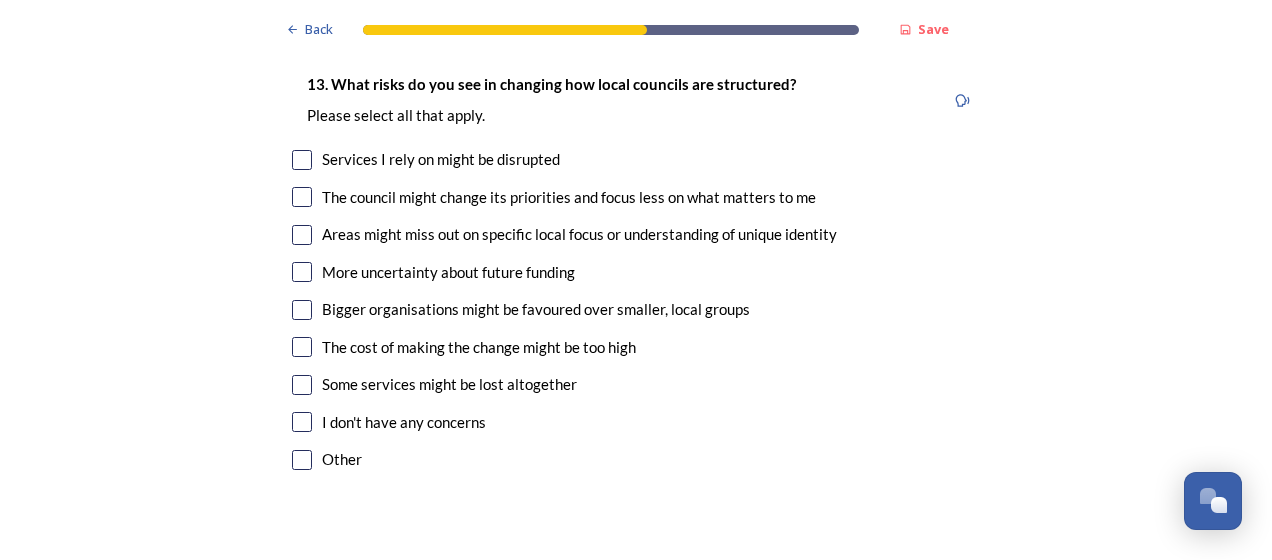 click at bounding box center [302, 160] 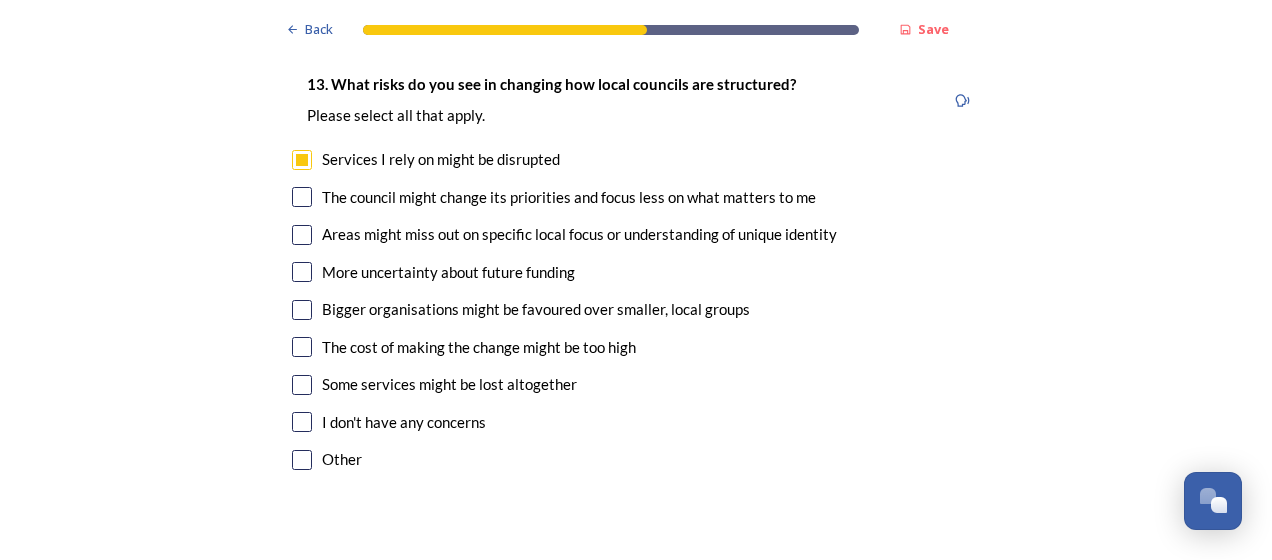 click at bounding box center [302, 197] 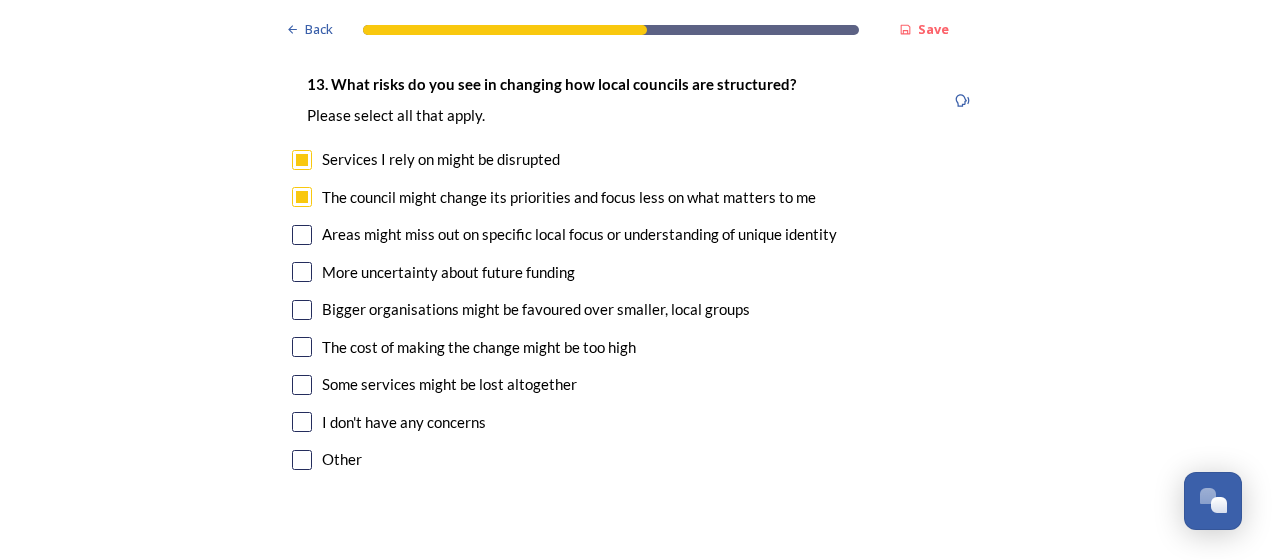 click at bounding box center (302, 235) 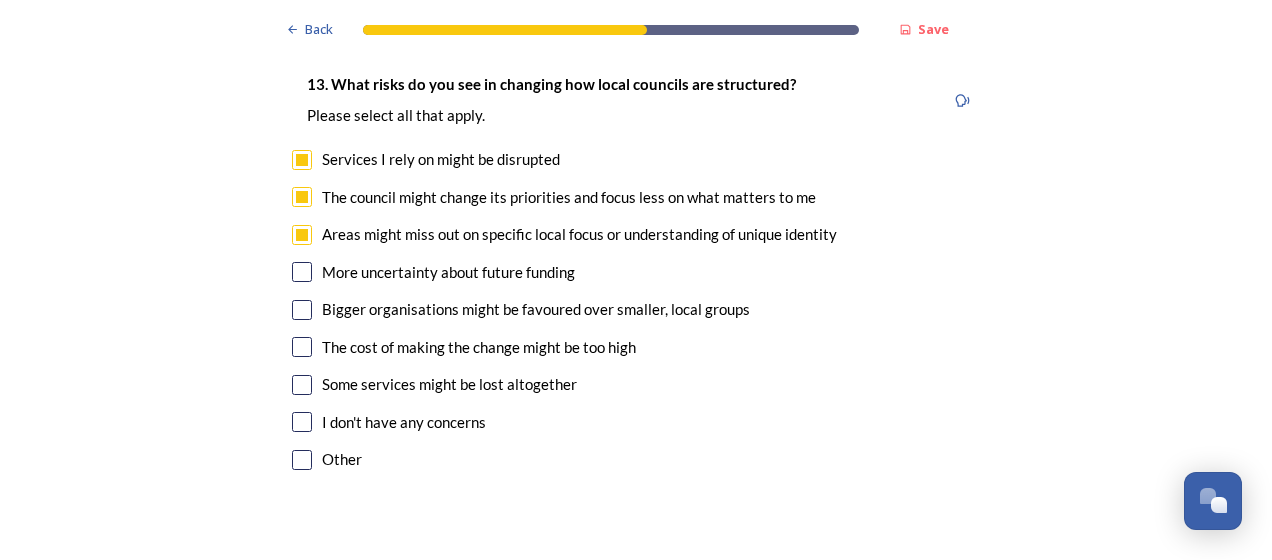 click at bounding box center [302, 272] 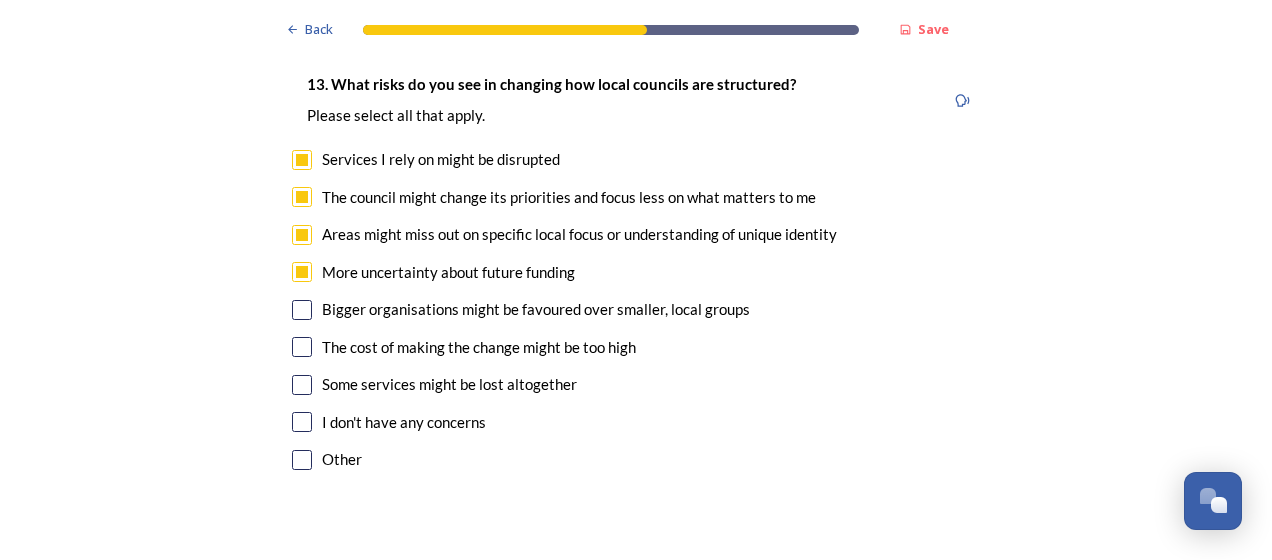 click at bounding box center (302, 310) 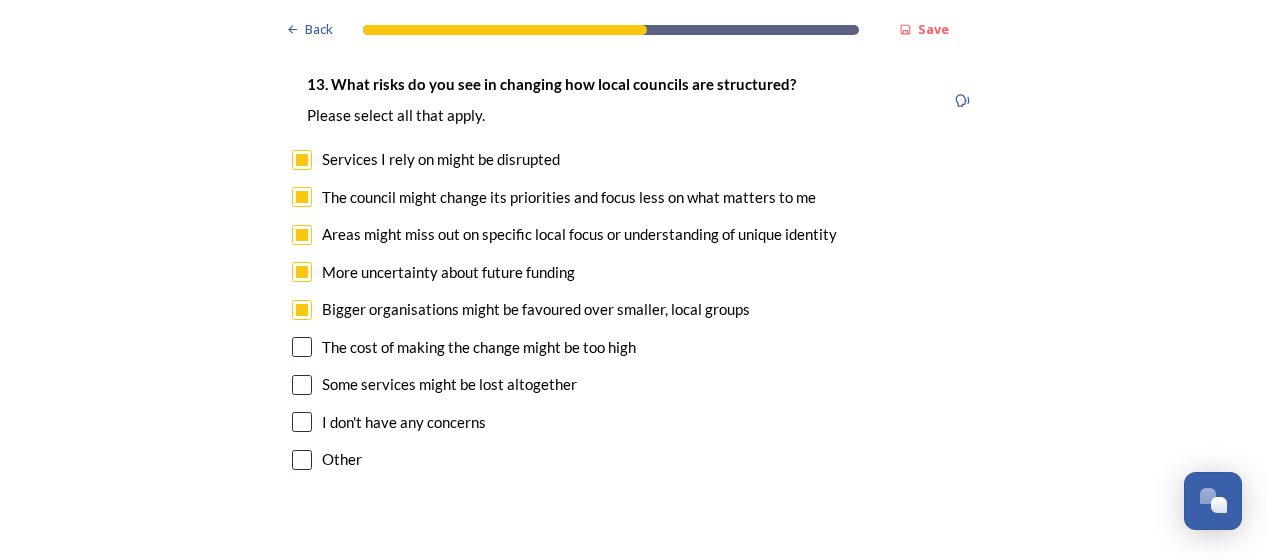 click at bounding box center (302, 347) 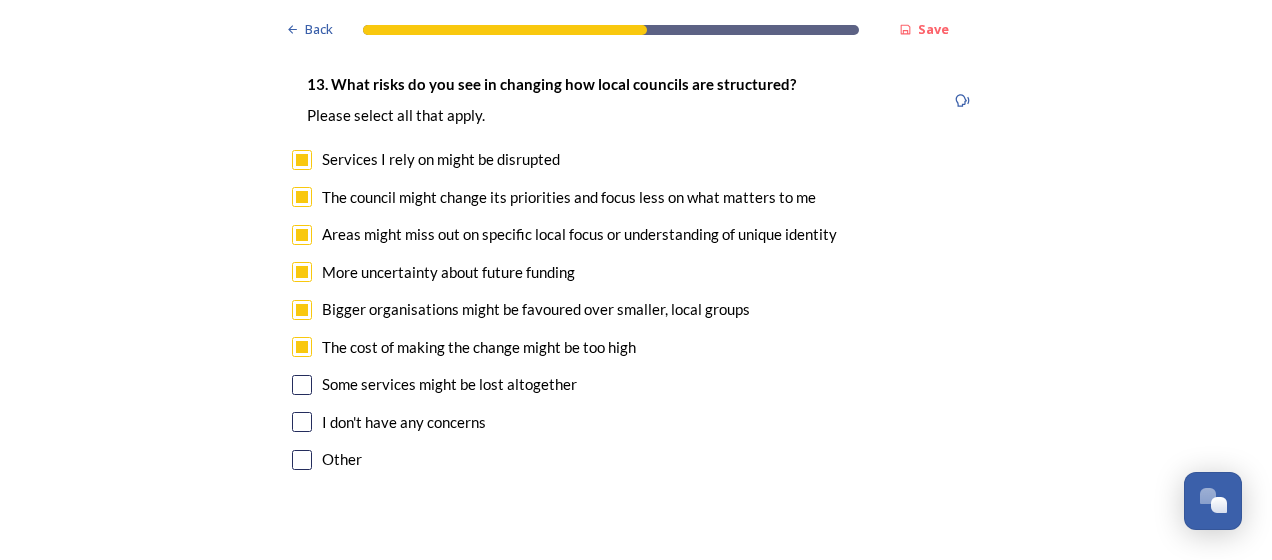 click at bounding box center [302, 385] 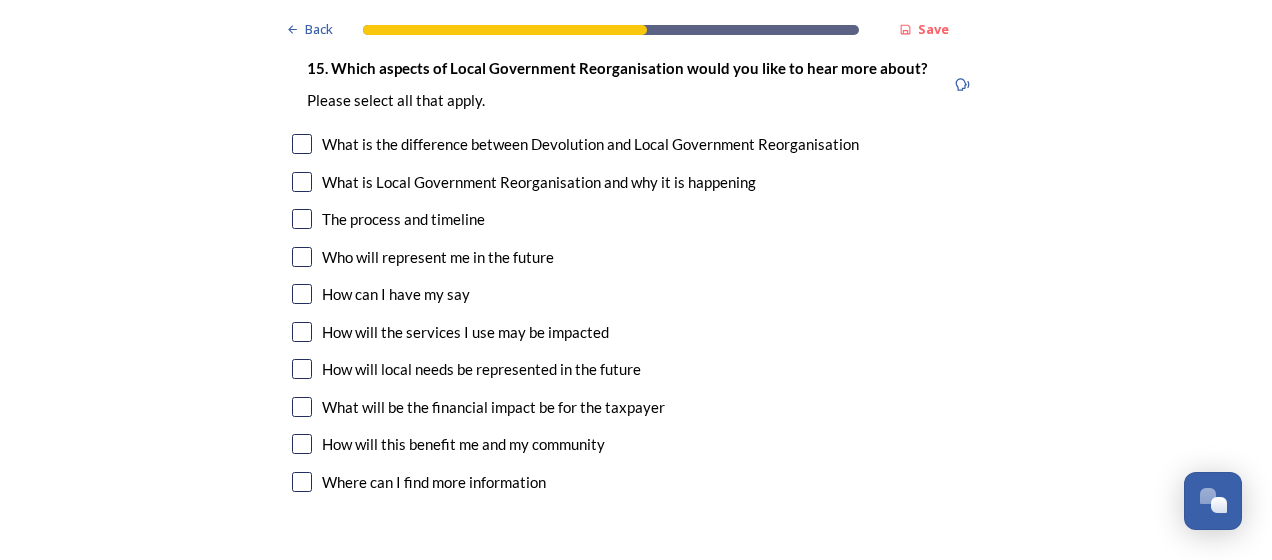 scroll, scrollTop: 5760, scrollLeft: 0, axis: vertical 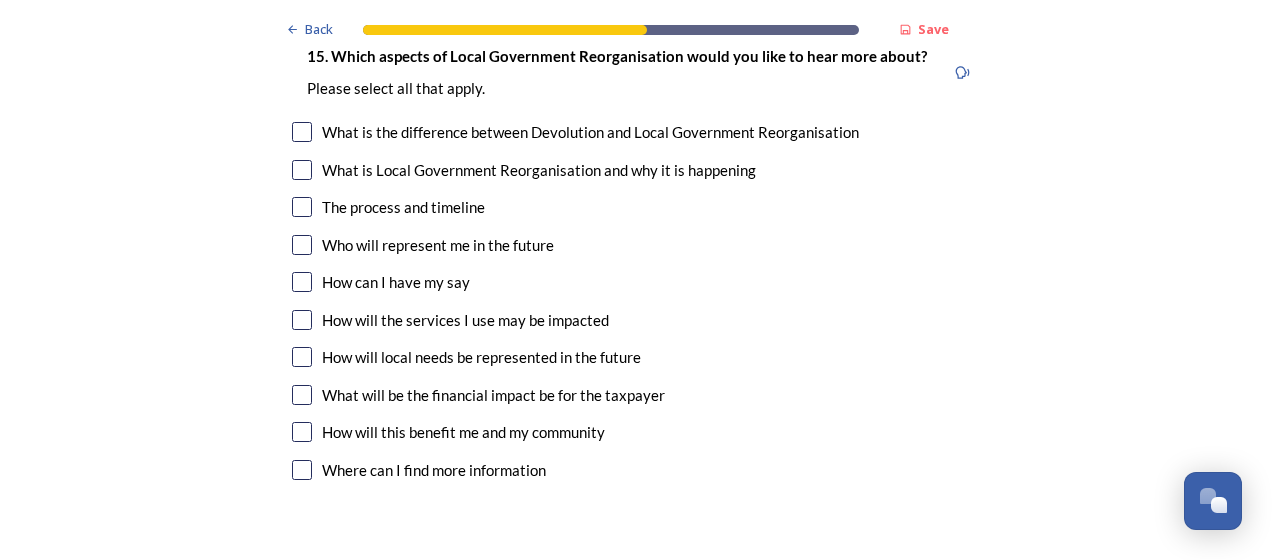 click at bounding box center (302, 170) 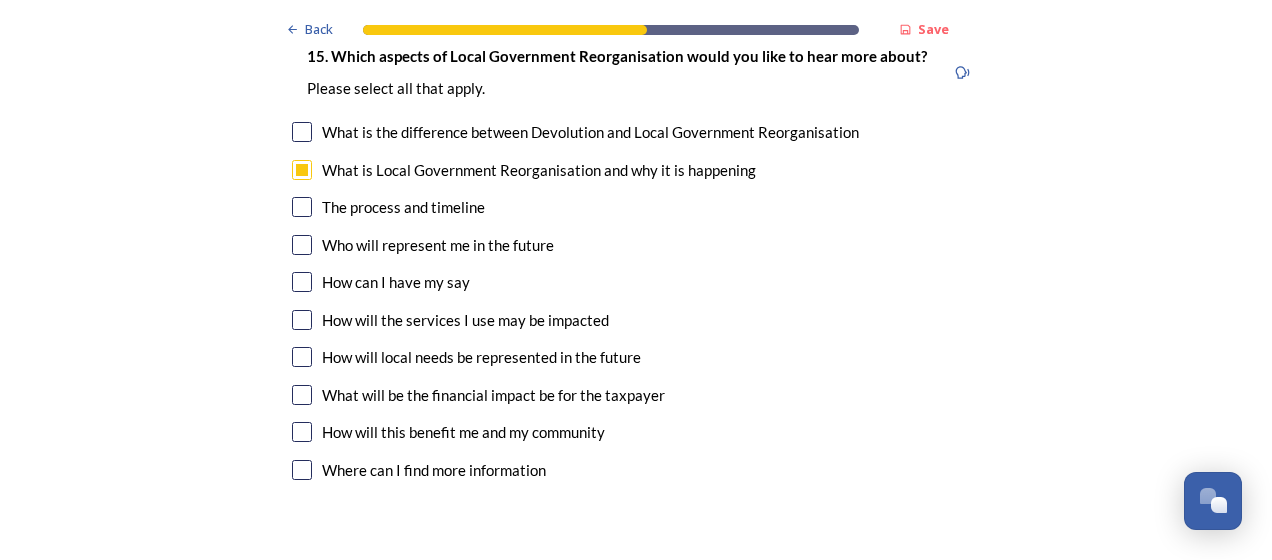 click at bounding box center [302, 207] 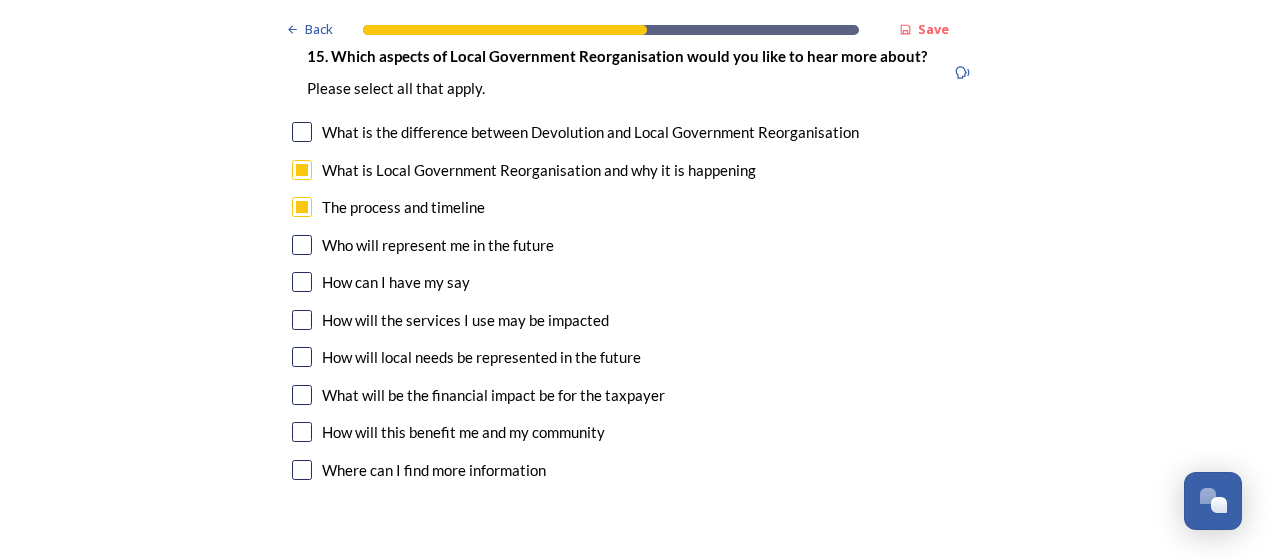 click at bounding box center [302, 245] 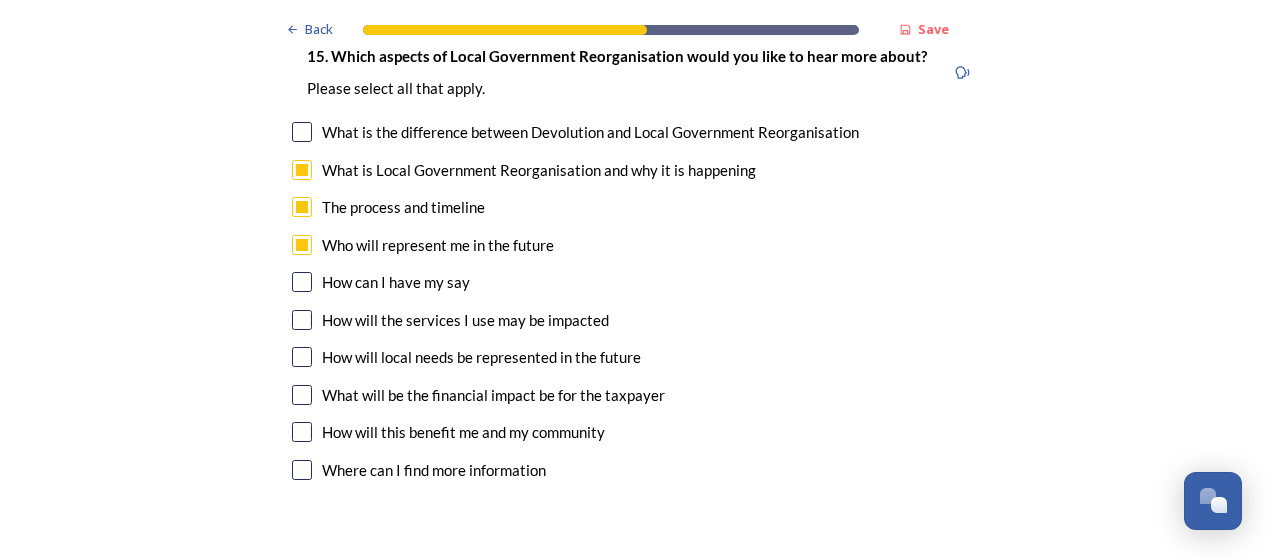 click at bounding box center [302, 320] 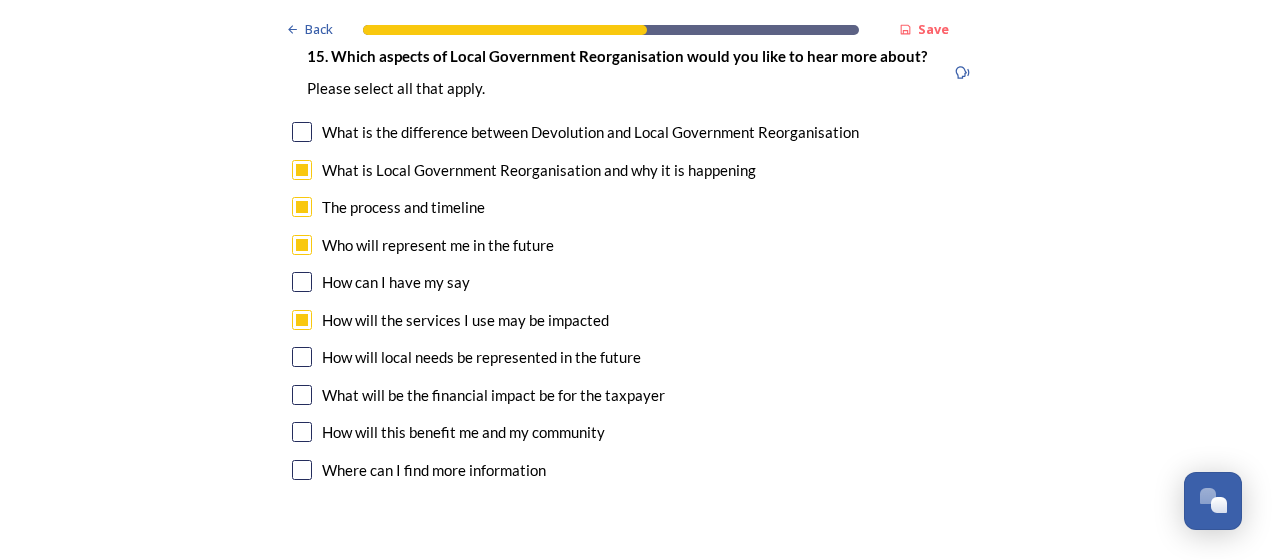 click at bounding box center (302, 357) 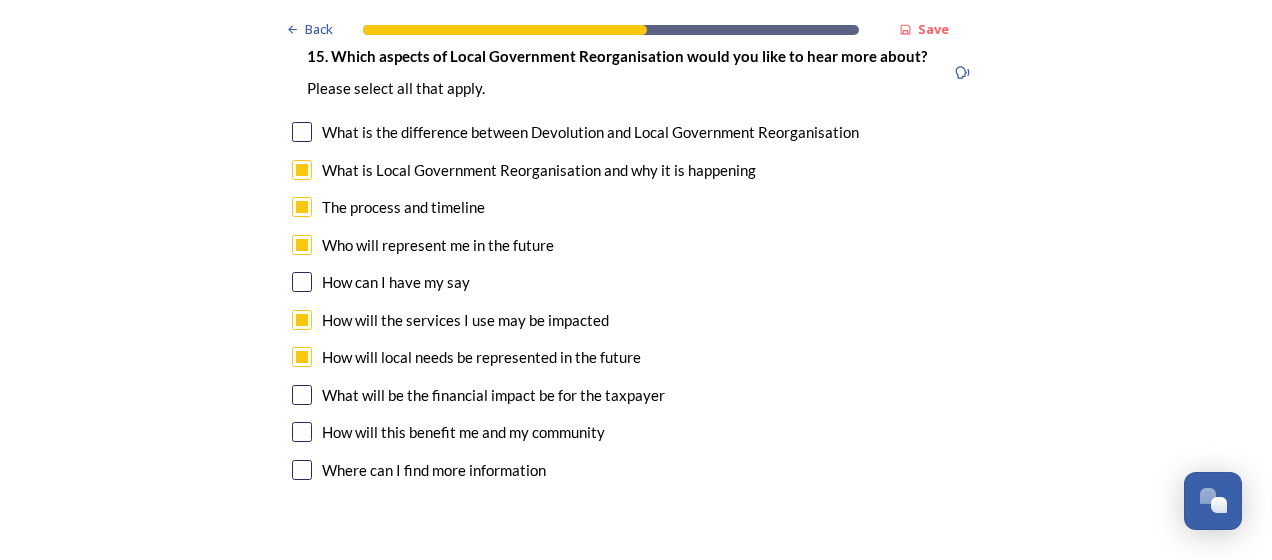 click at bounding box center (302, 395) 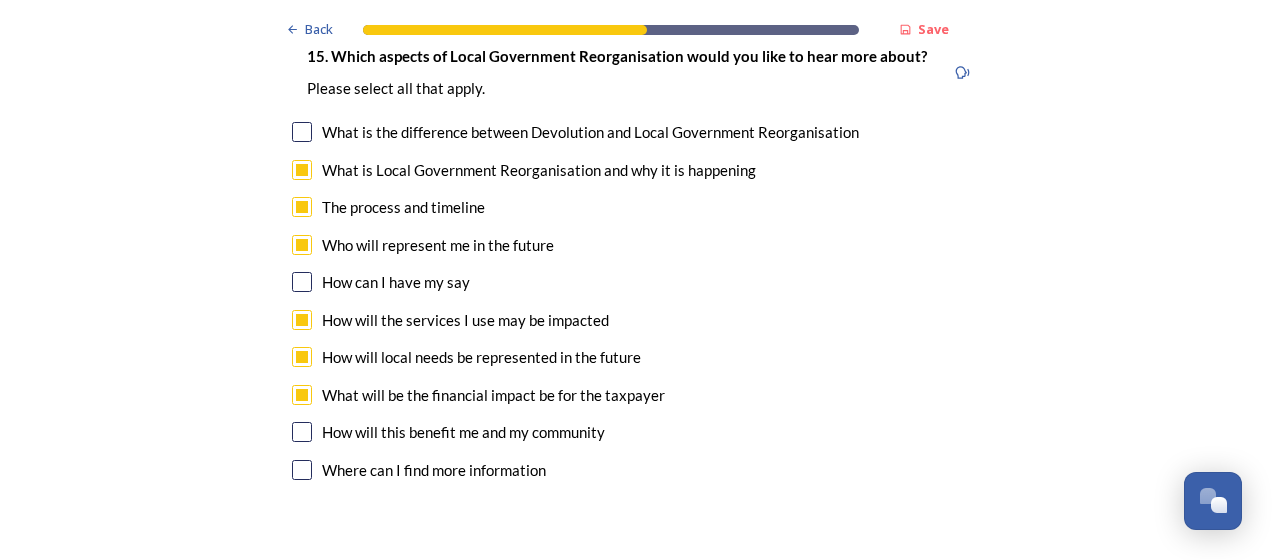 click at bounding box center [302, 432] 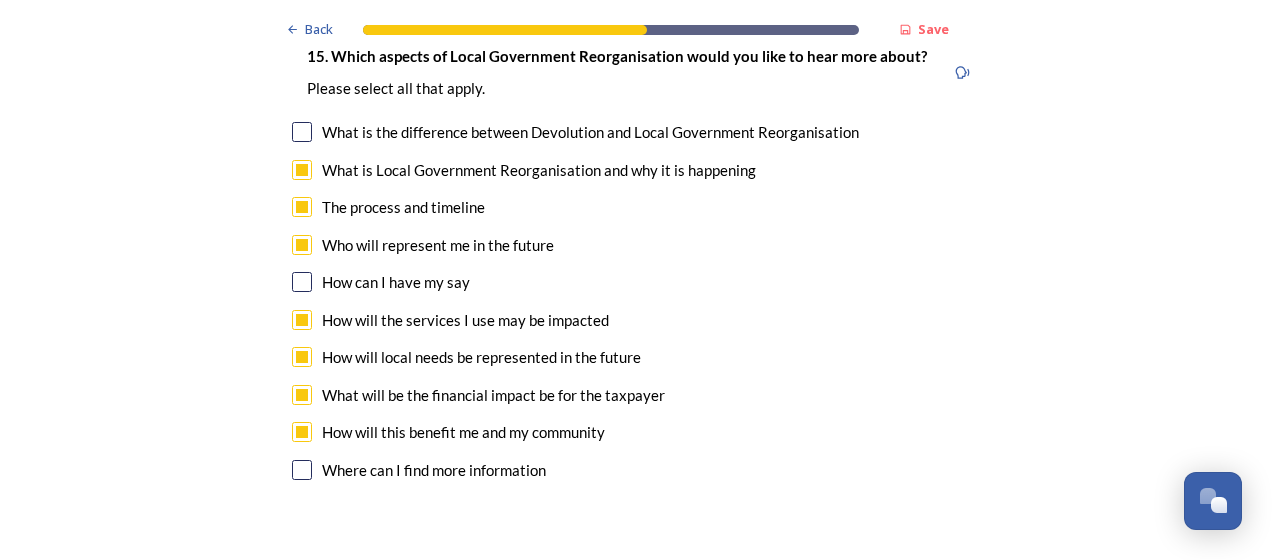 click at bounding box center [302, 470] 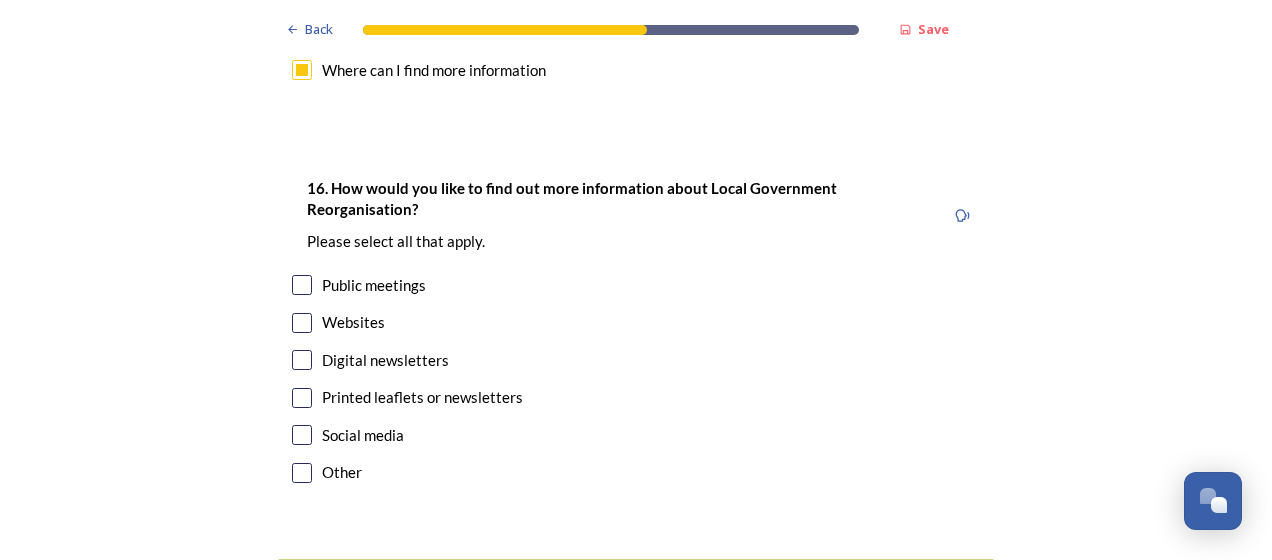 scroll, scrollTop: 6200, scrollLeft: 0, axis: vertical 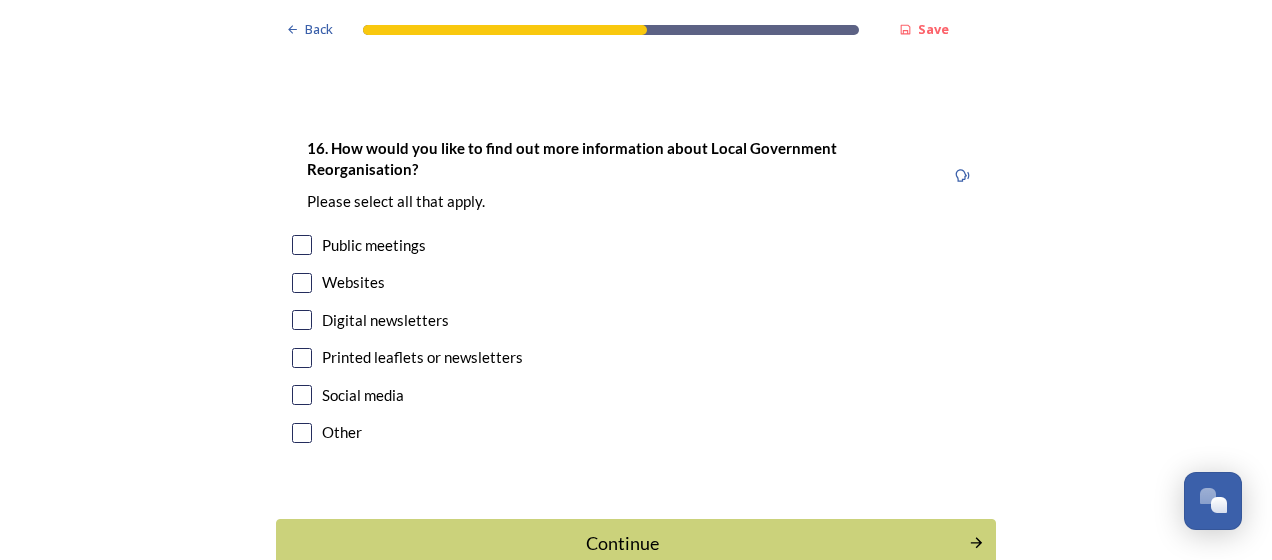 click at bounding box center [302, 283] 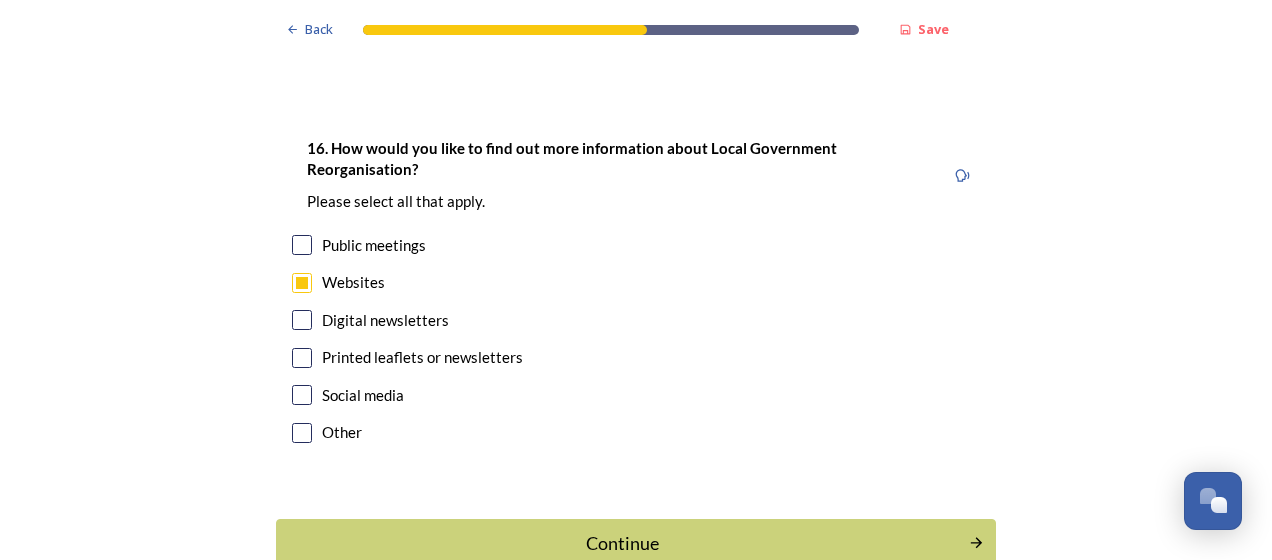 click at bounding box center (302, 245) 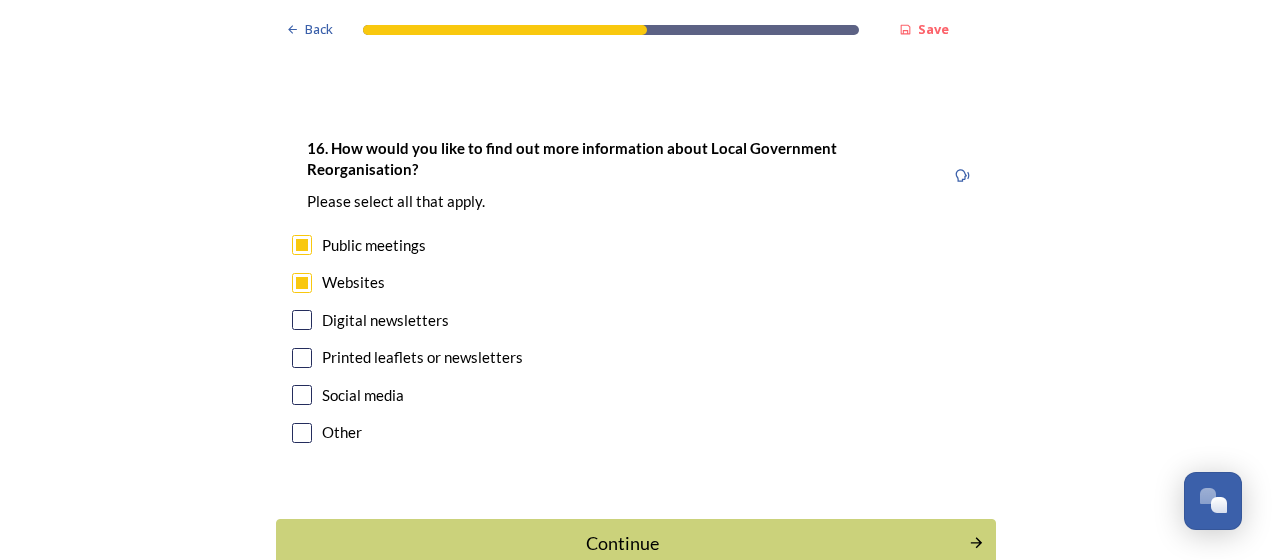 click at bounding box center (302, 320) 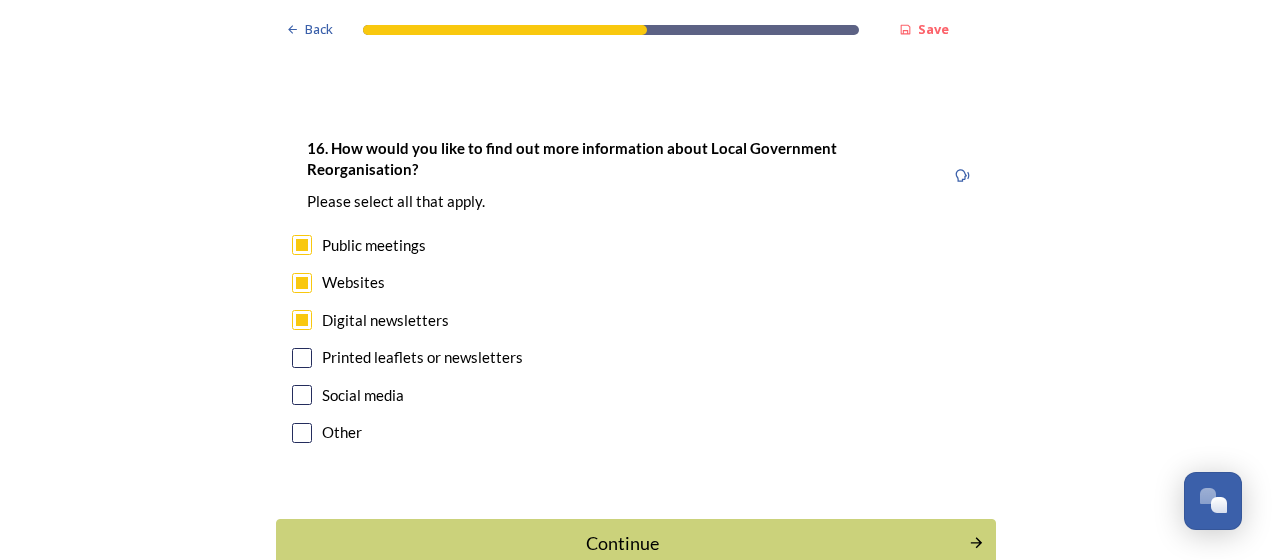 click at bounding box center (302, 358) 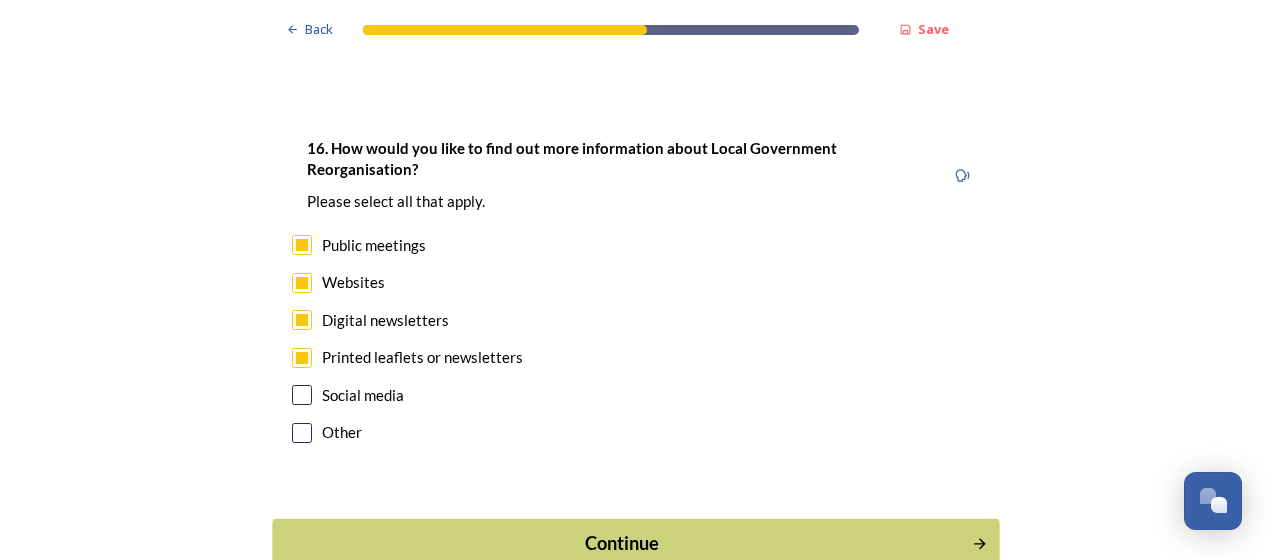click on "Continue" at bounding box center (622, 543) 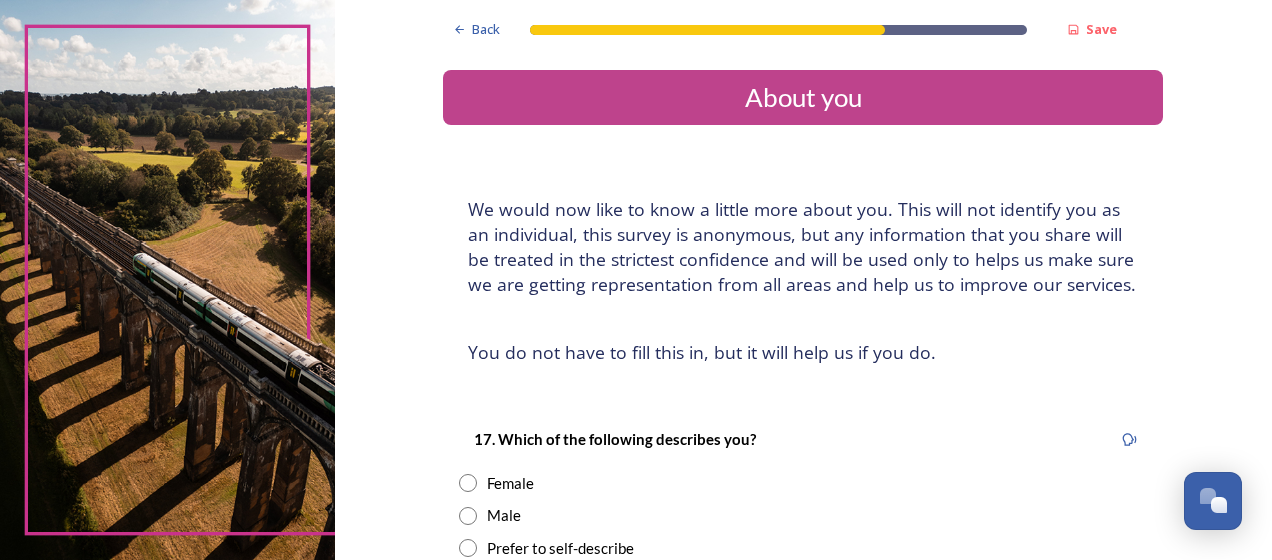 click on "Back Save About you We would now like to know a little more about you. This will not identify you as an individual, this survey is anonymous, but any information that you share will be treated in the strictest confidence and will be used only to helps us make sure we are getting representation from all areas and help us to improve our services. ﻿You do not have to fill this in, but it will help us if you do. 17. Which of the following describes you? ﻿ Female Male Prefer to self-describe Prefer not to say 18. What is your age? Under 17 18-24 25-34 35-44 45-54 55-64 65-74 75-85 85 and over Prefer not to say 19. Do you have an impairment, health condition or learning difference that has a substantial or long-term impact on your ability to carry out day-to-day activities? Yes No Prefer not to say 20. What is your postcode? [POSTCODE] characters remaining Continue   Back Powered by" at bounding box center [803, 865] 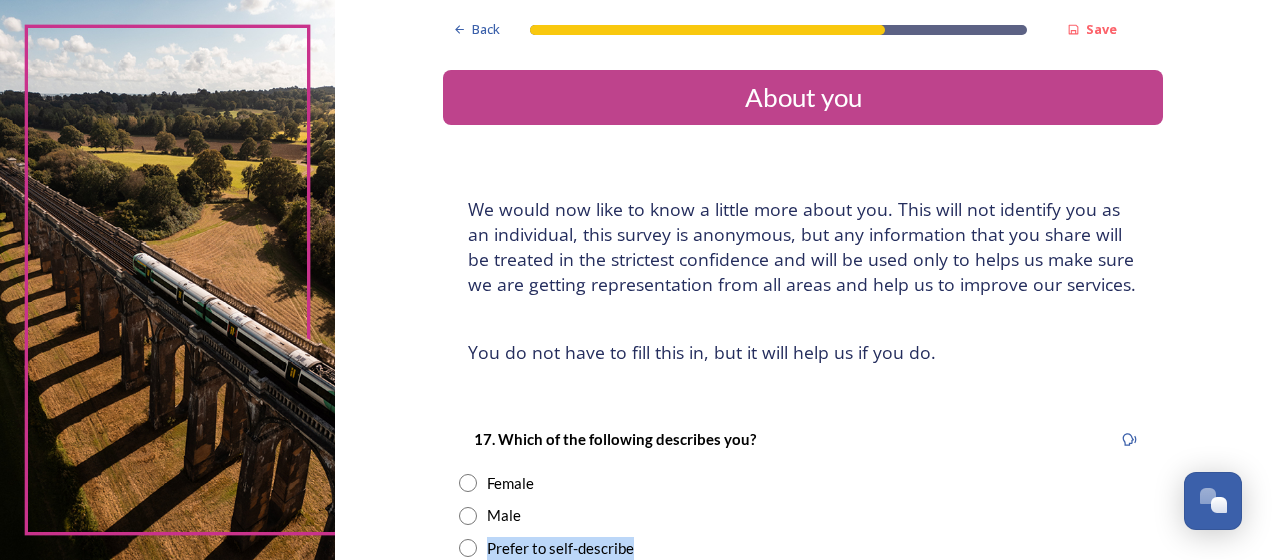click on "Back Save About you We would now like to know a little more about you. This will not identify you as an individual, this survey is anonymous, but any information that you share will be treated in the strictest confidence and will be used only to helps us make sure we are getting representation from all areas and help us to improve our services. ﻿You do not have to fill this in, but it will help us if you do. 17. Which of the following describes you? ﻿ Female Male Prefer to self-describe Prefer not to say 18. What is your age? Under 17 18-24 25-34 35-44 45-54 55-64 65-74 75-85 85 and over Prefer not to say 19. Do you have an impairment, health condition or learning difference that has a substantial or long-term impact on your ability to carry out day-to-day activities? Yes No Prefer not to say 20. What is your postcode? [POSTCODE] characters remaining Continue   Back Powered by" at bounding box center (803, 865) 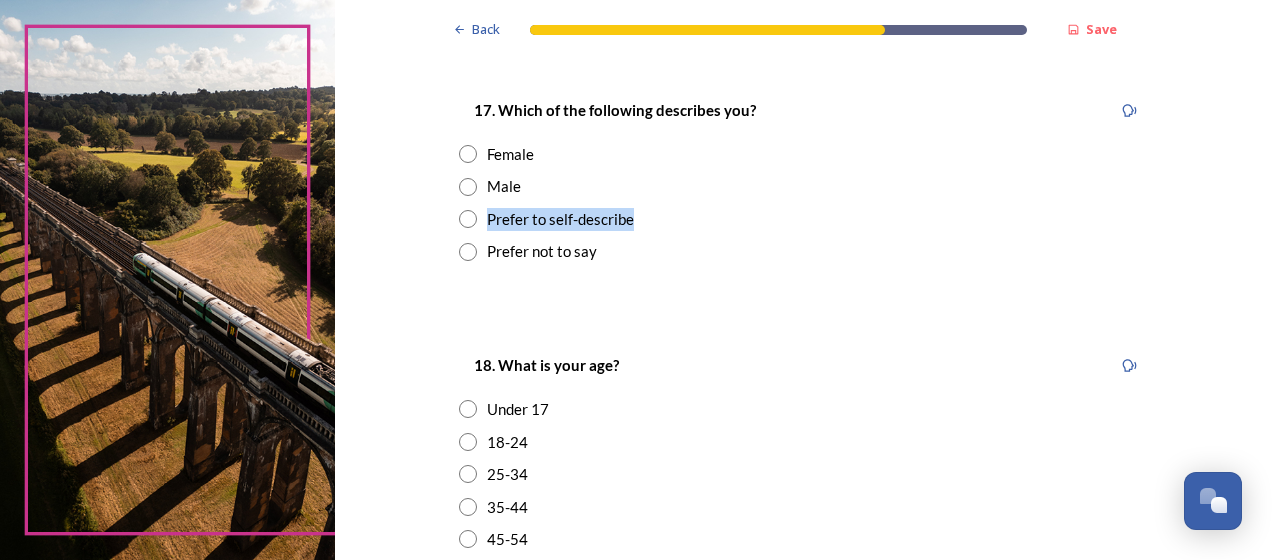 scroll, scrollTop: 360, scrollLeft: 0, axis: vertical 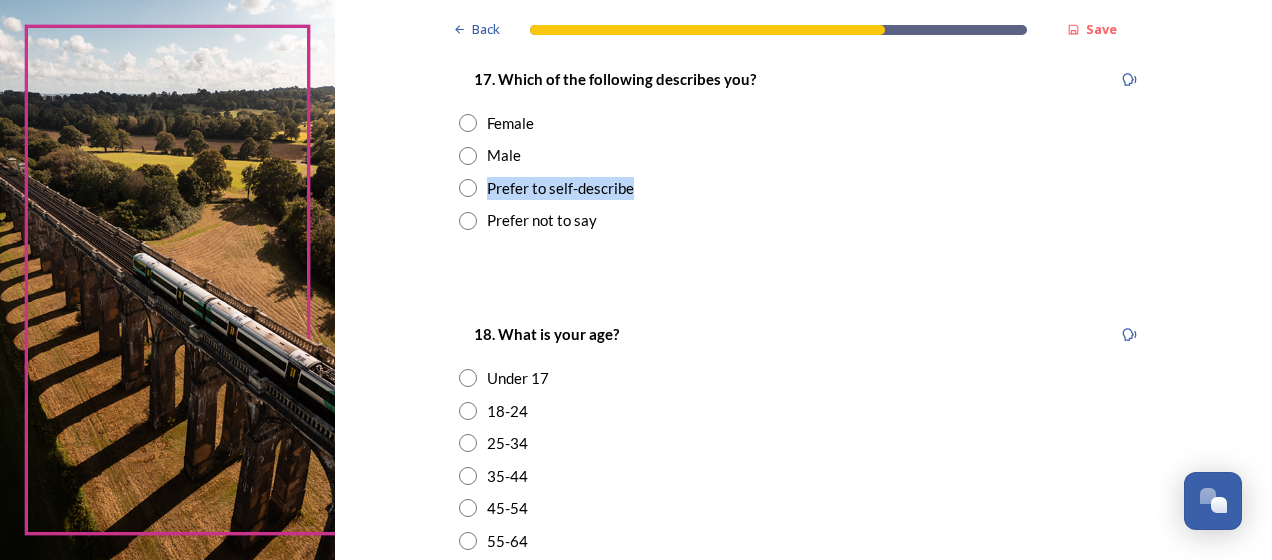 click at bounding box center [468, 123] 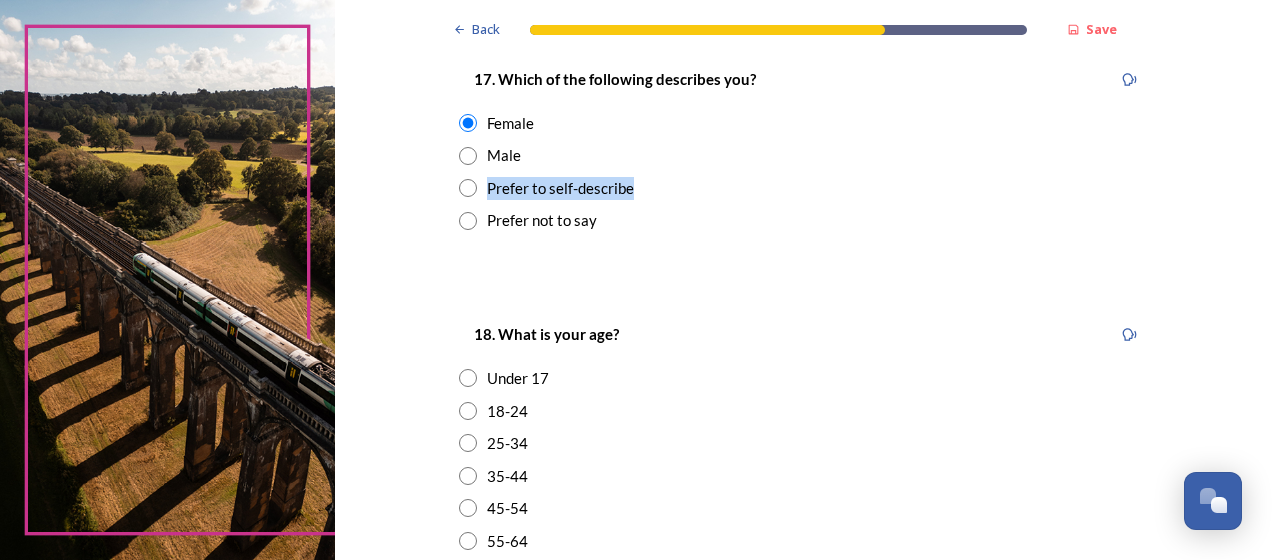 click at bounding box center (468, 541) 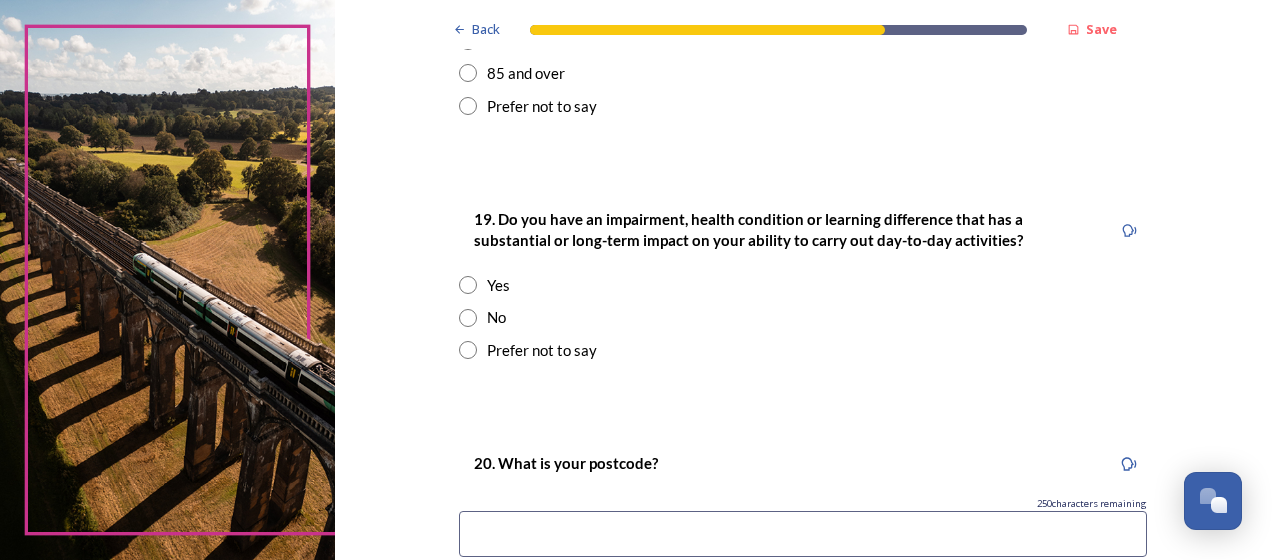 scroll, scrollTop: 960, scrollLeft: 0, axis: vertical 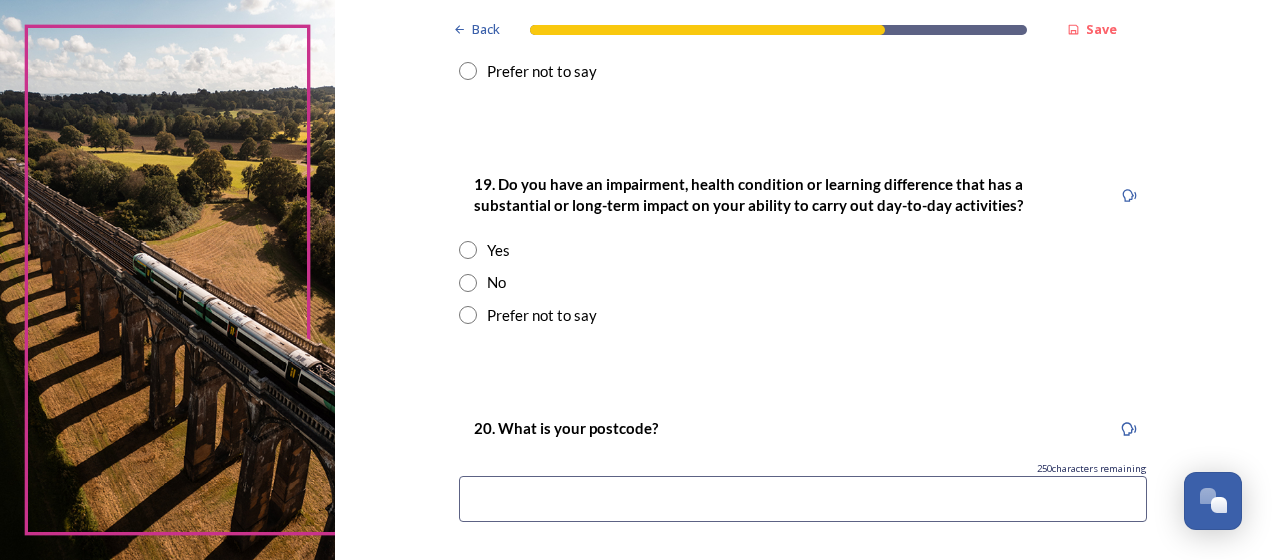 click at bounding box center [468, 250] 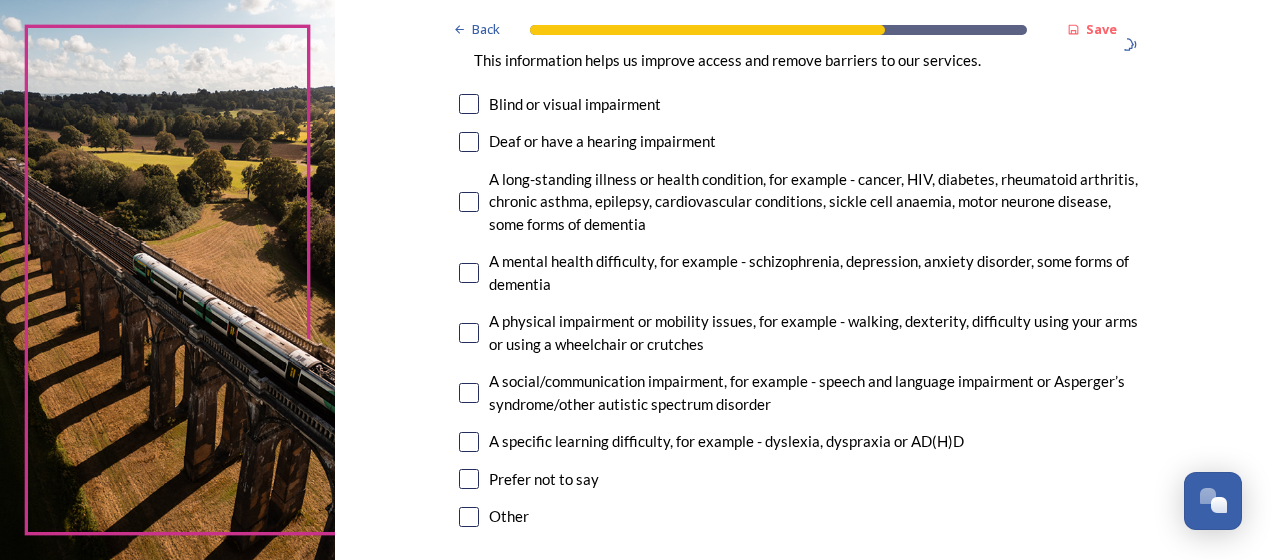 scroll, scrollTop: 1400, scrollLeft: 0, axis: vertical 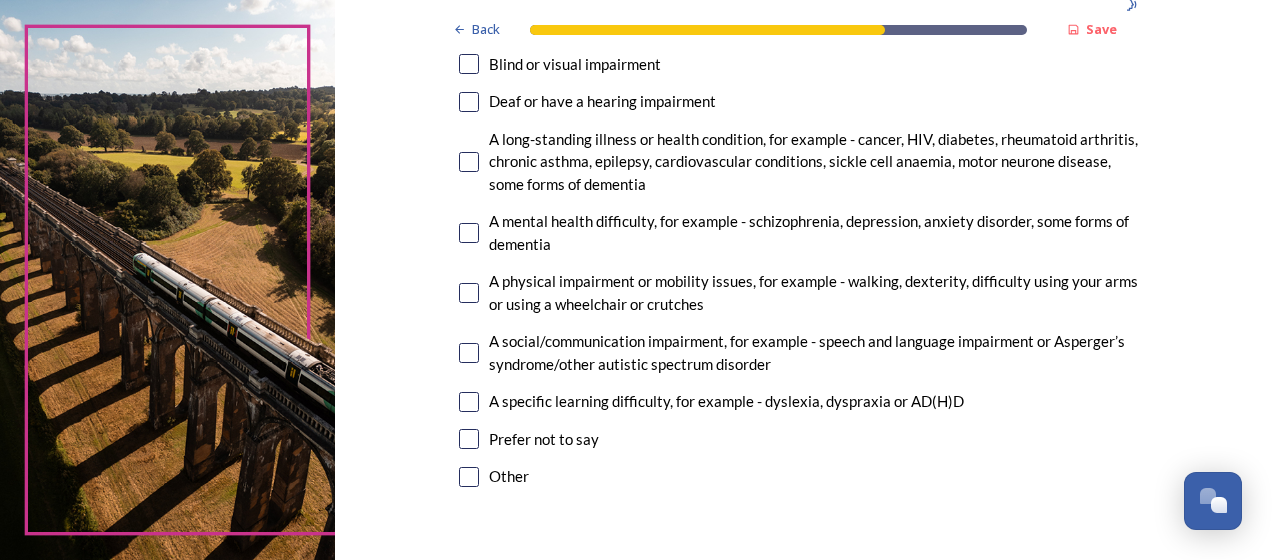 click at bounding box center (469, 233) 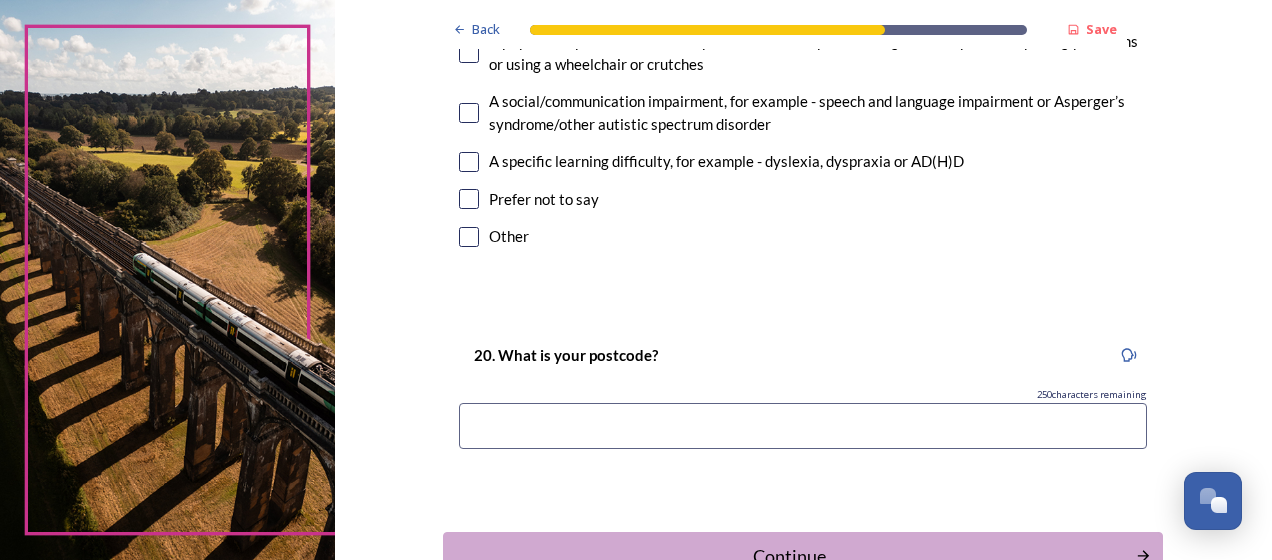 scroll, scrollTop: 1680, scrollLeft: 0, axis: vertical 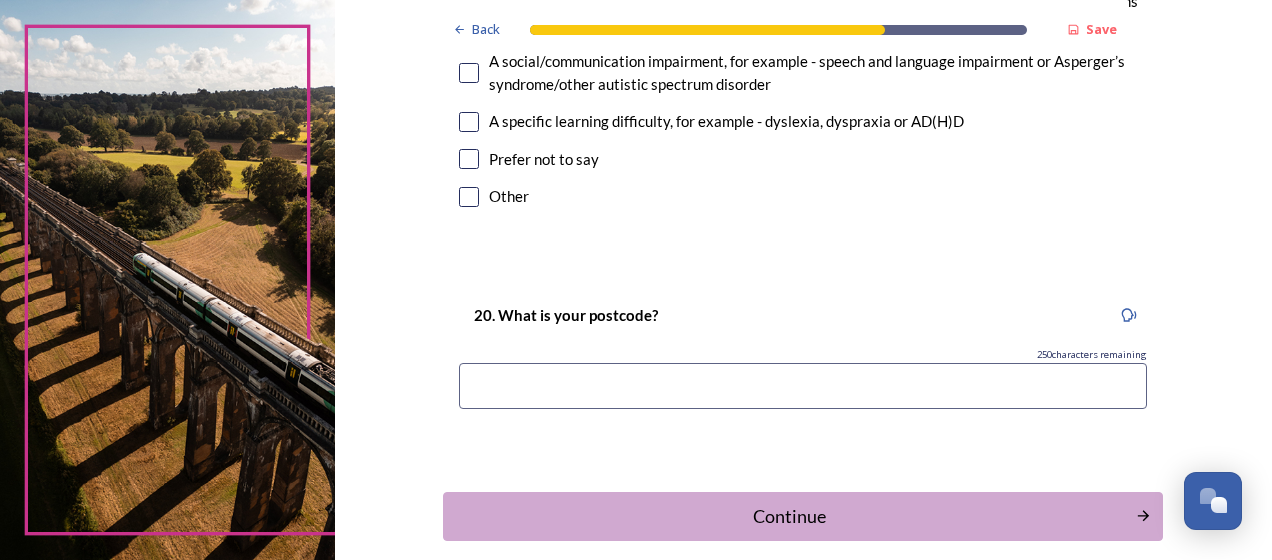 click at bounding box center [803, 386] 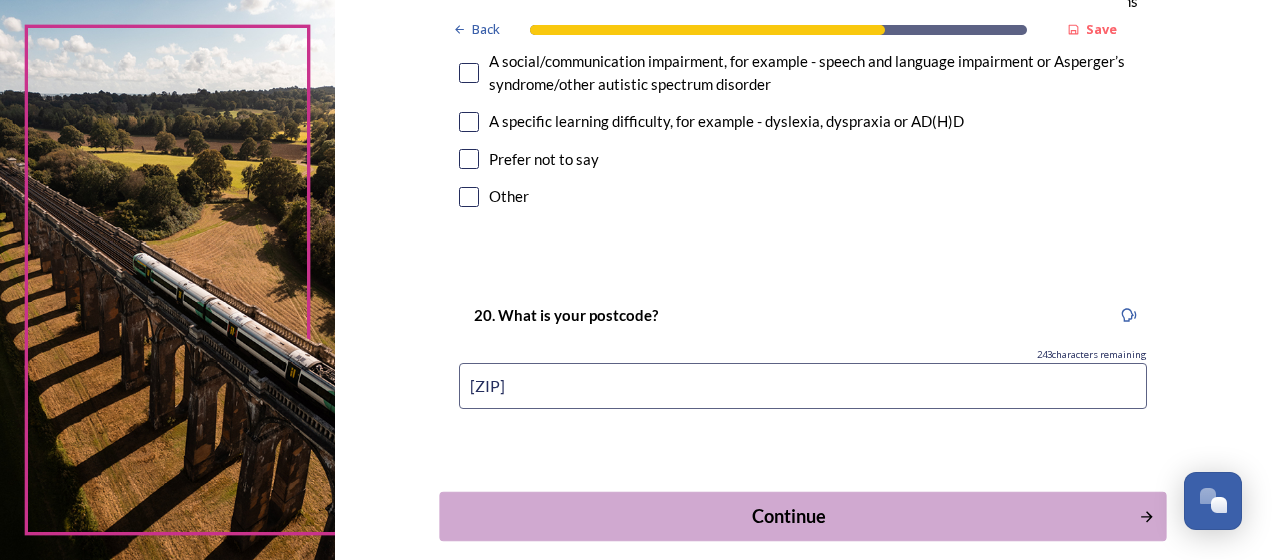 type on "[ZIP]" 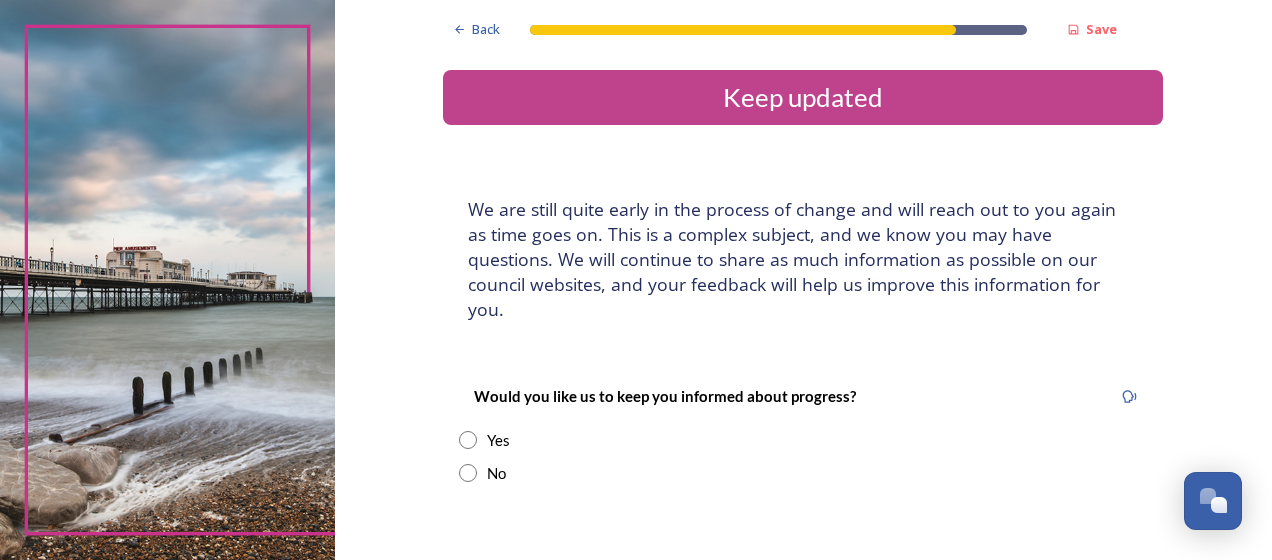 click at bounding box center (468, 473) 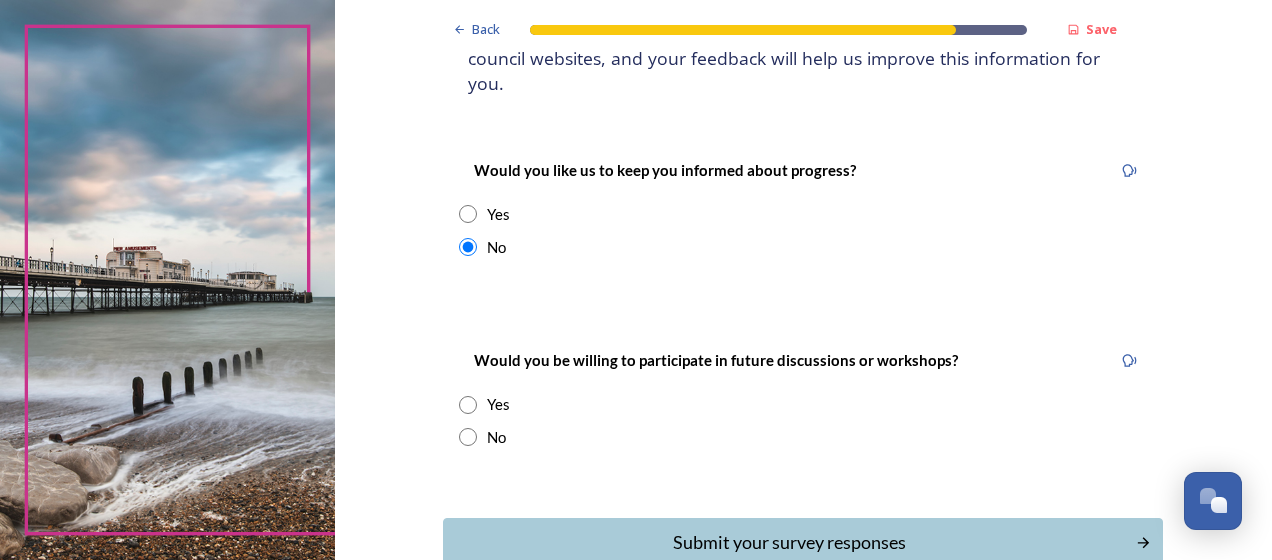 scroll, scrollTop: 324, scrollLeft: 0, axis: vertical 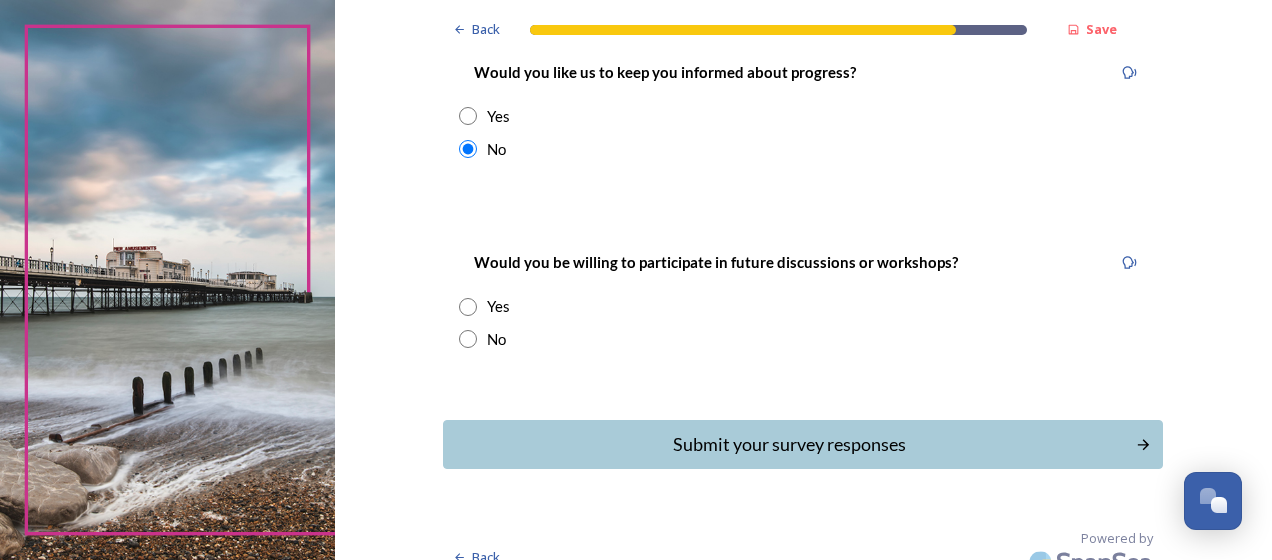 click at bounding box center (468, 339) 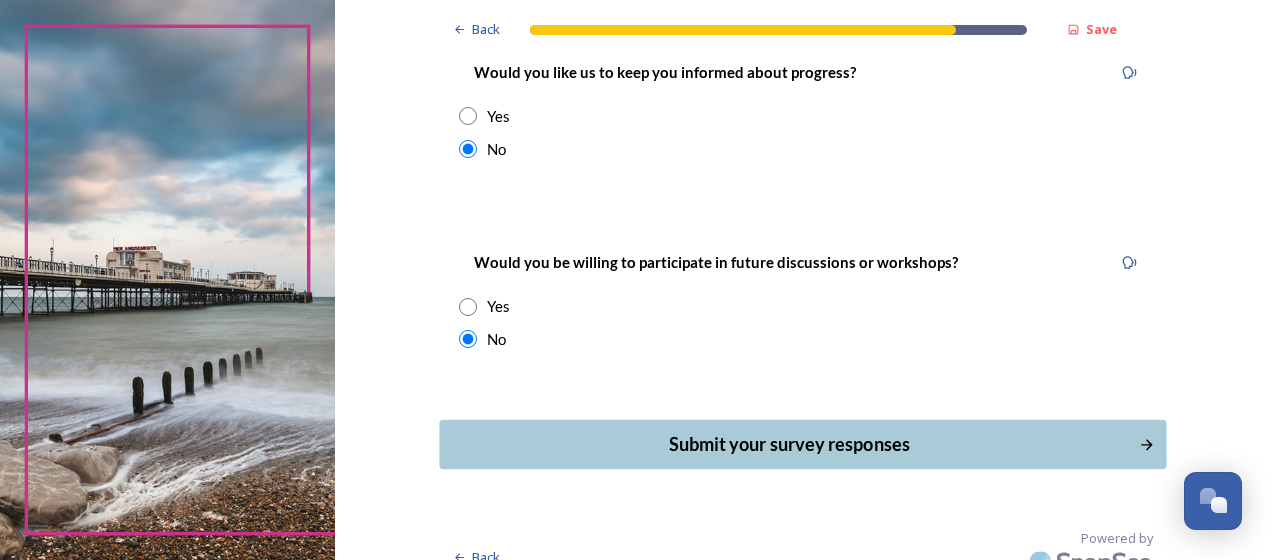 click on "Submit your survey responses" at bounding box center (789, 444) 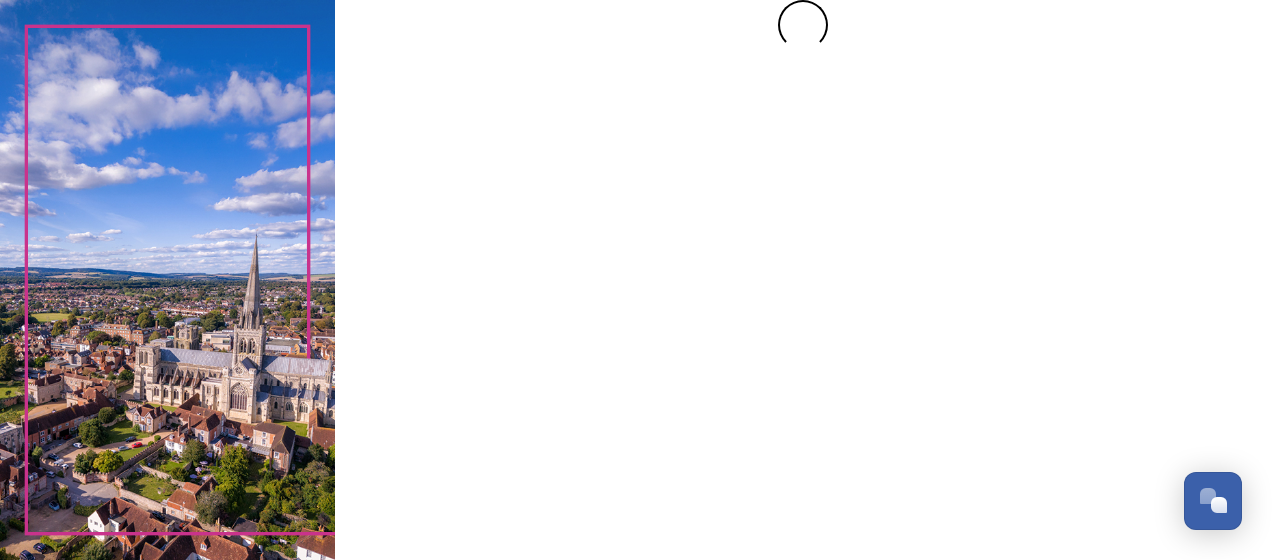 scroll, scrollTop: 0, scrollLeft: 0, axis: both 